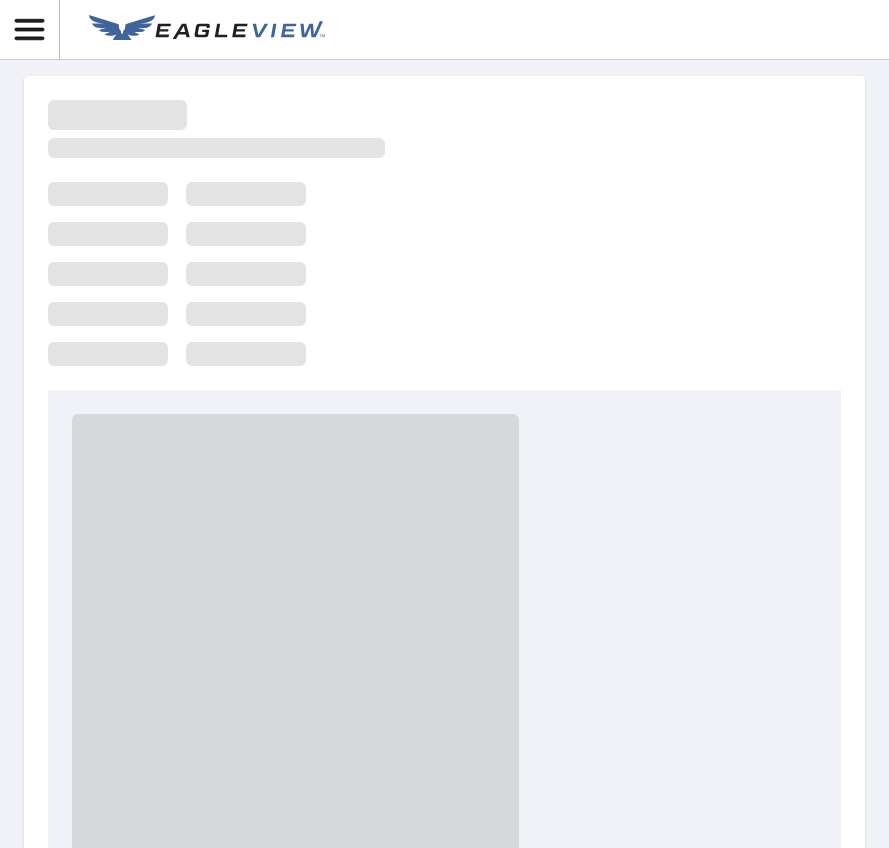 scroll, scrollTop: 0, scrollLeft: 0, axis: both 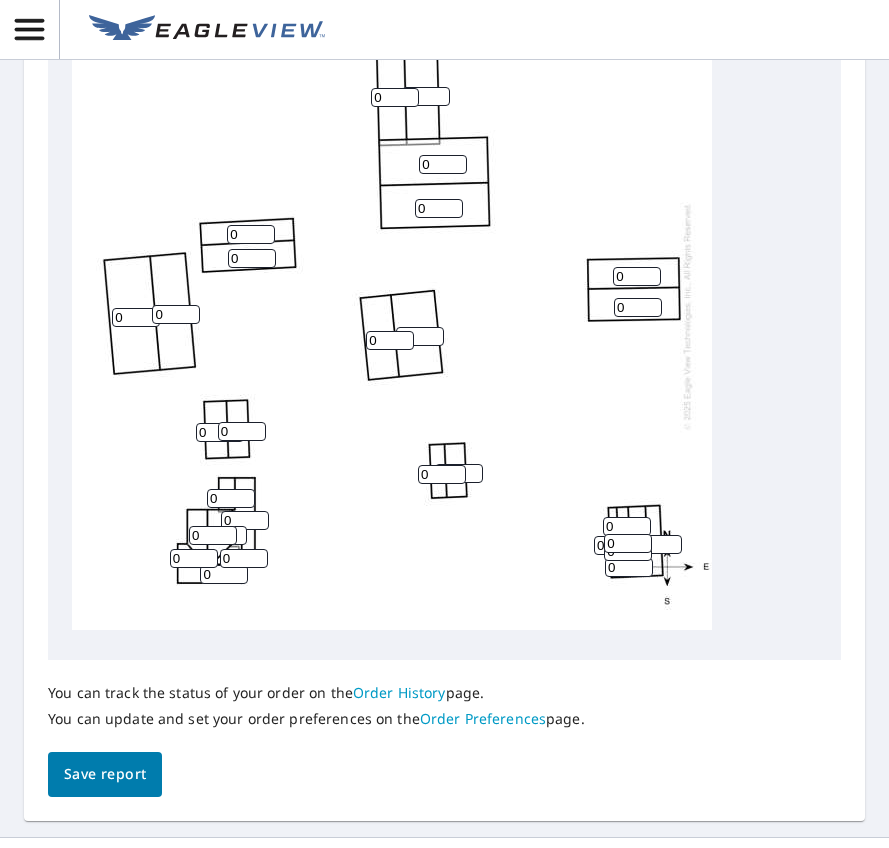 click on "0" at bounding box center (213, 535) 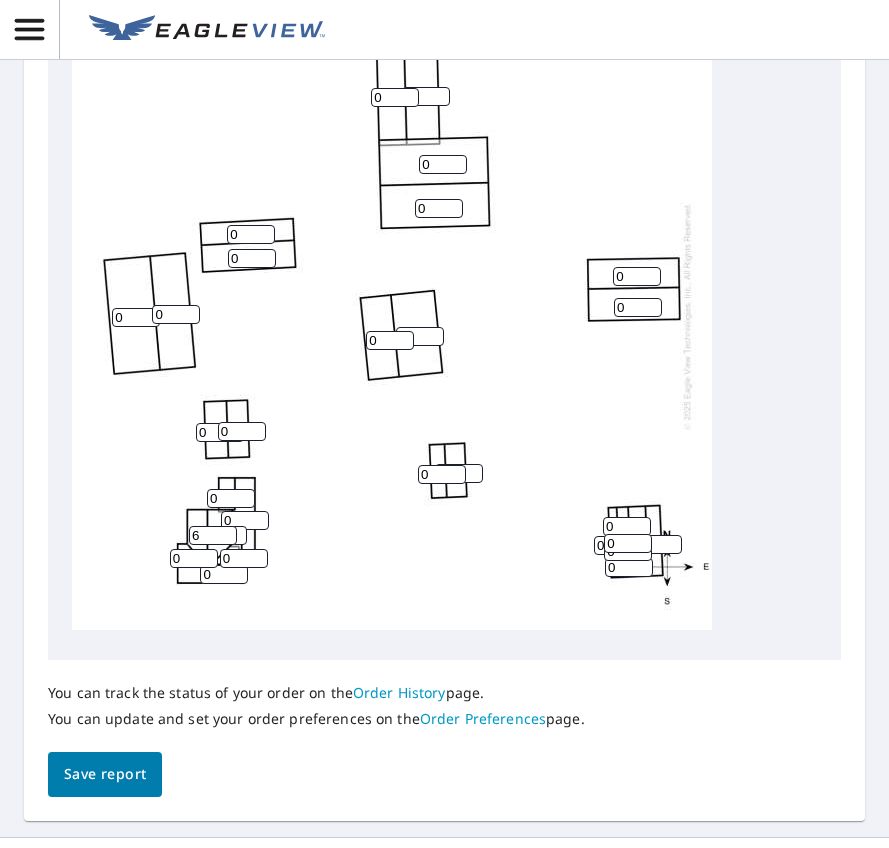 type on "6" 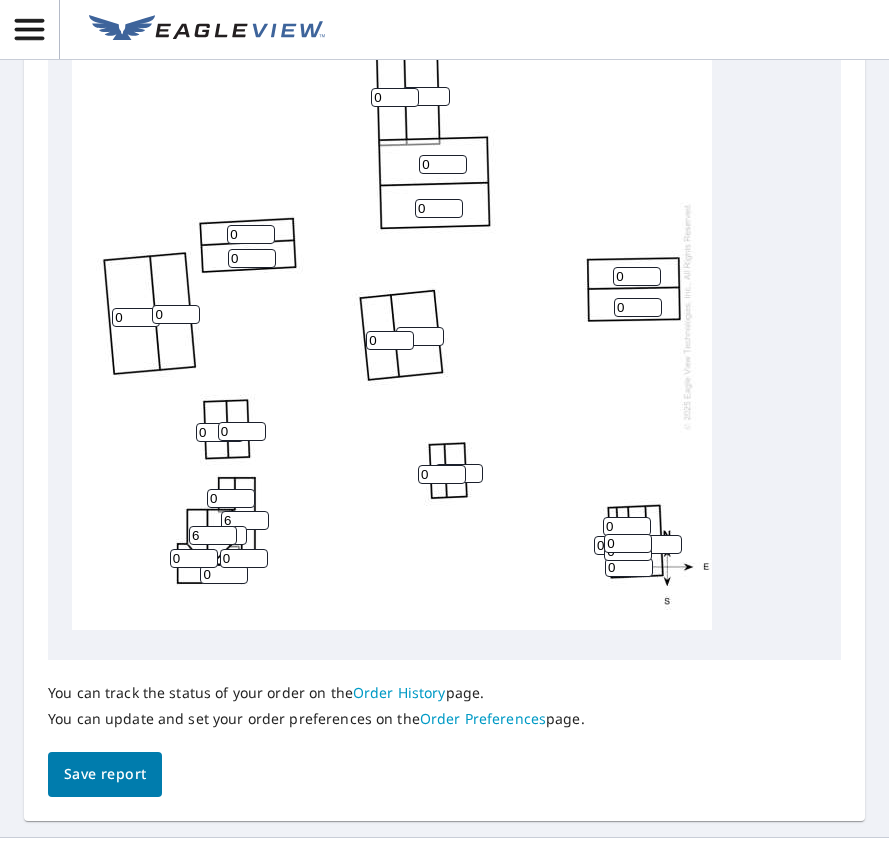 type on "6" 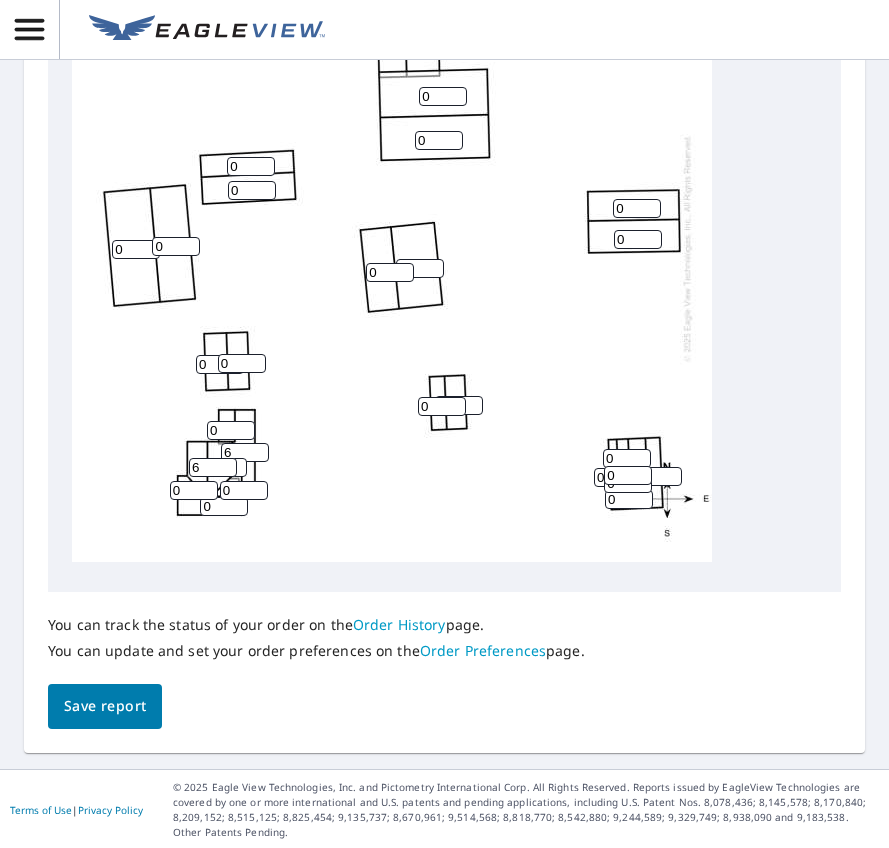 scroll, scrollTop: 1100, scrollLeft: 0, axis: vertical 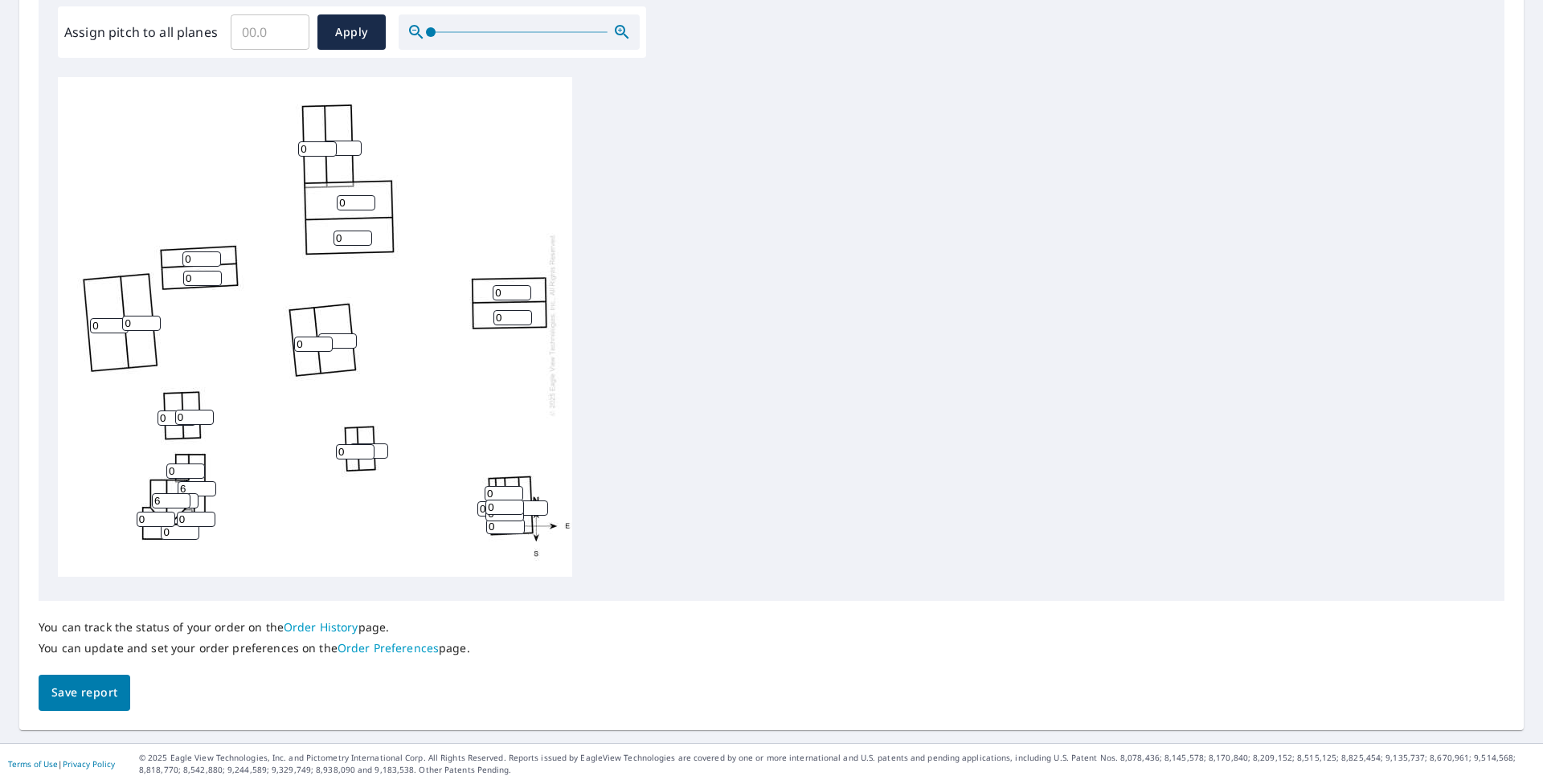 click on "0 0 0 0 0 0 0 0 0 0 0 0 6 0 0 0 0 0 0 0 6 0 0 0 0 0 0 0 0 0" at bounding box center [315, 325] 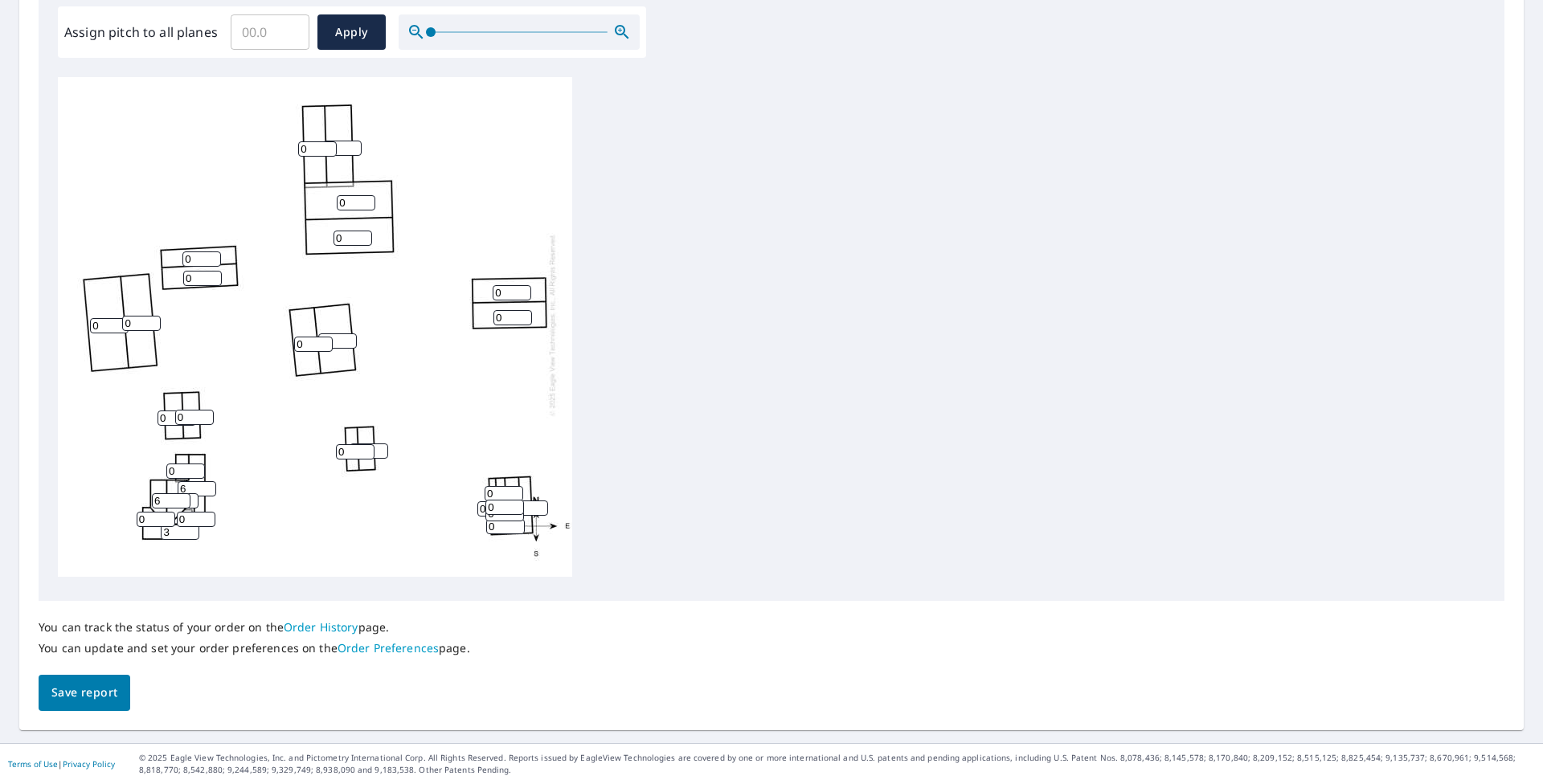 type on "3" 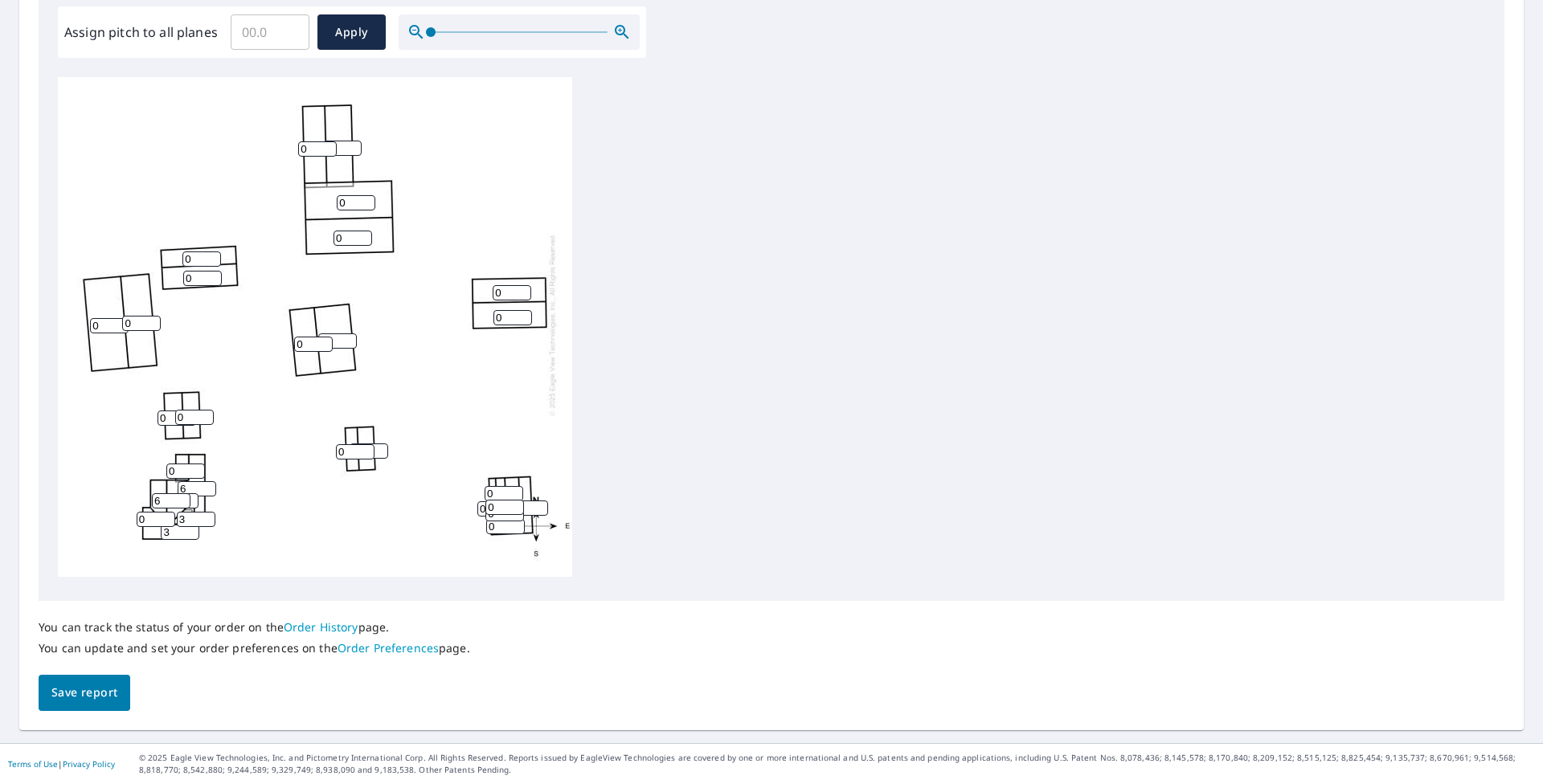 type on "3" 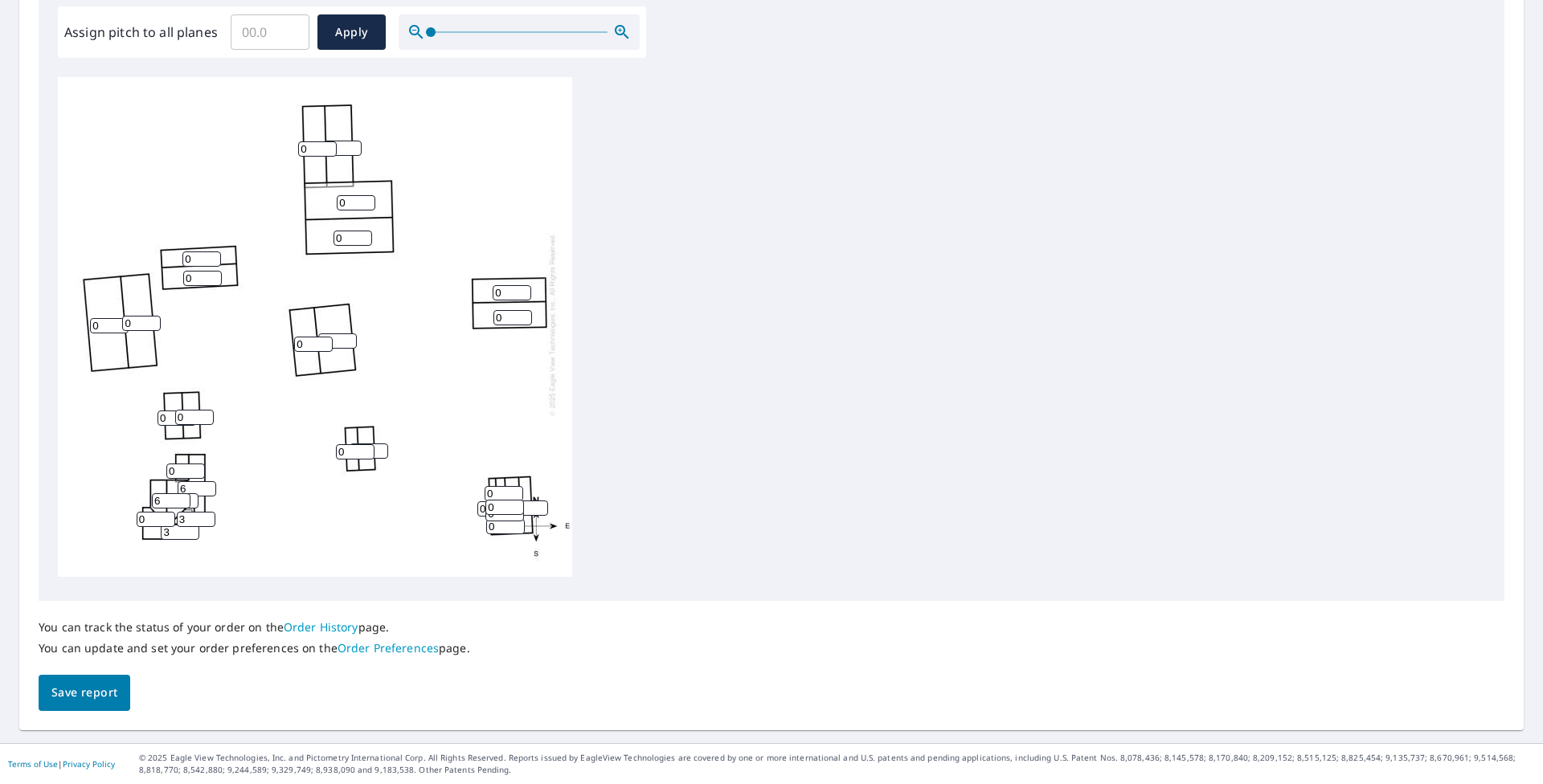 click on "0" at bounding box center [186, 471] 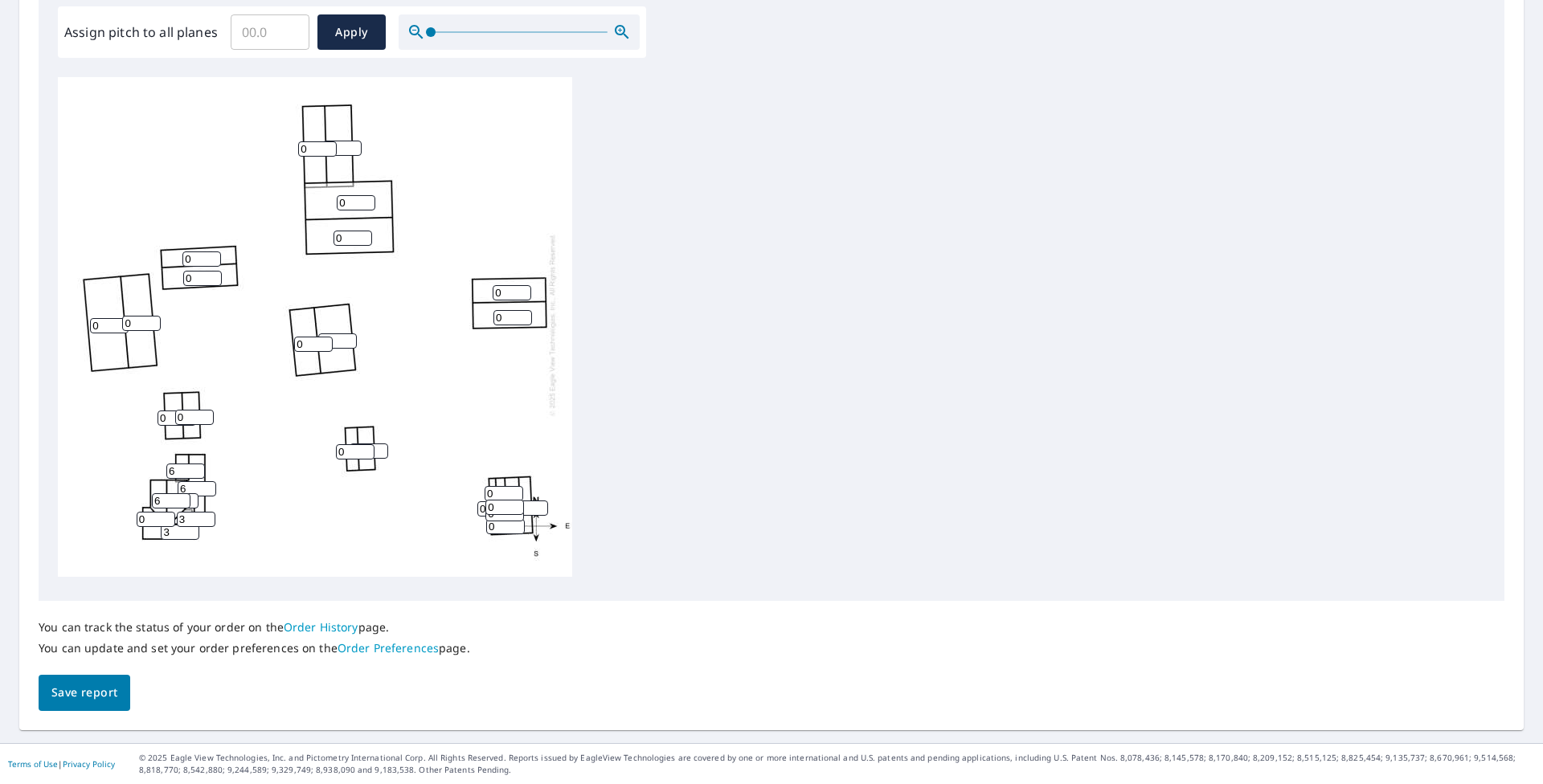 type on "6" 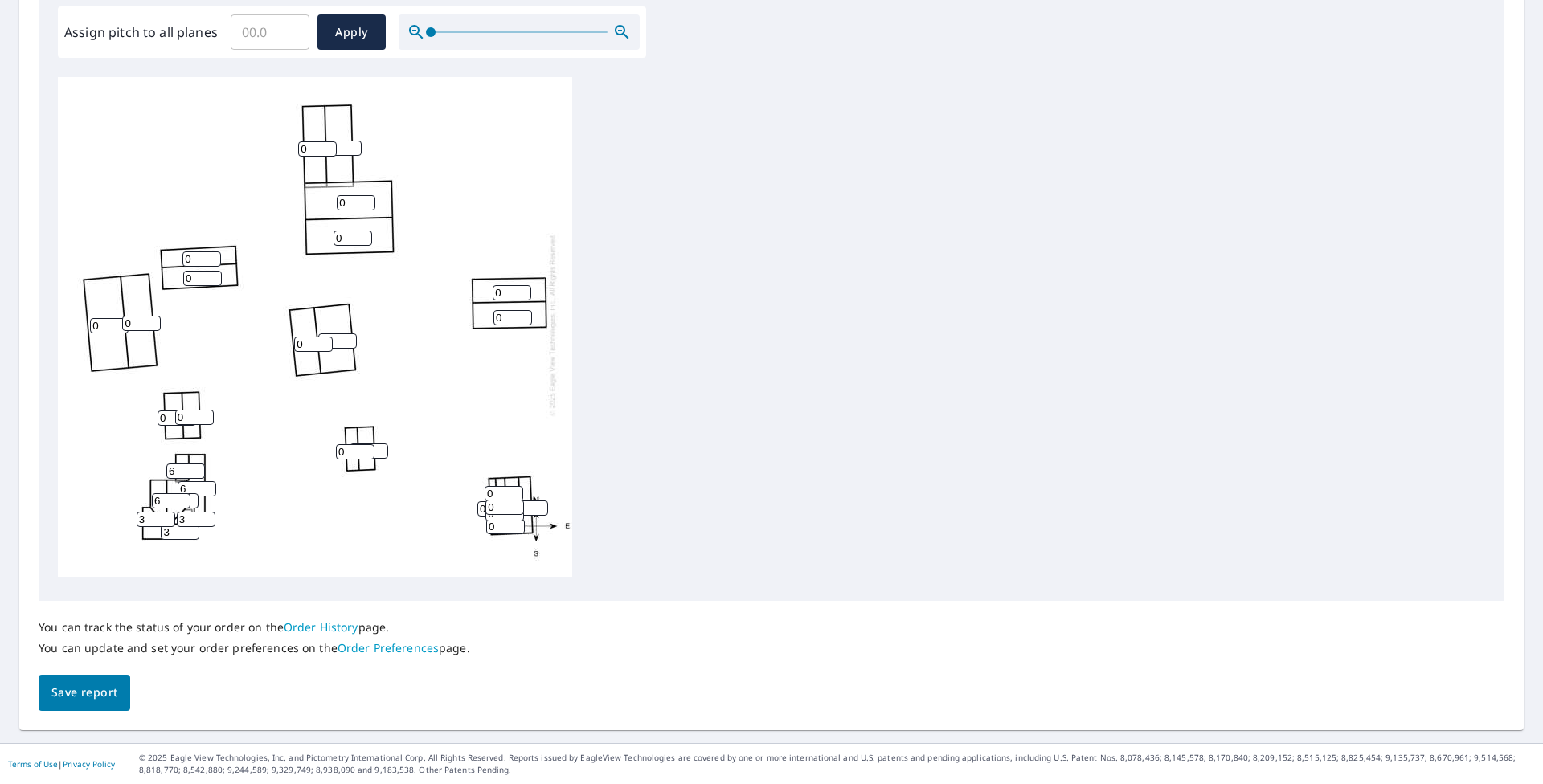 type on "3" 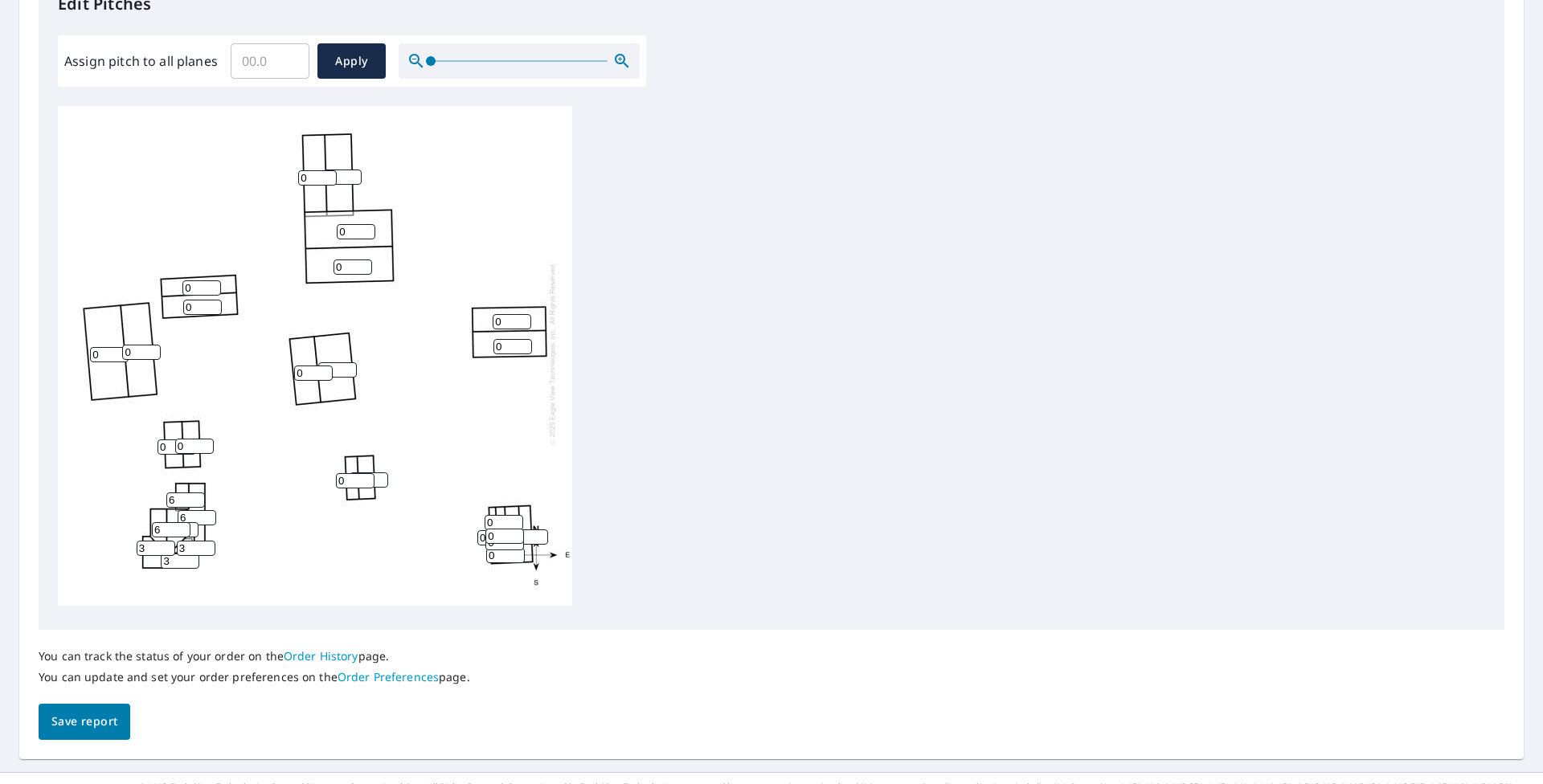 scroll, scrollTop: 488, scrollLeft: 0, axis: vertical 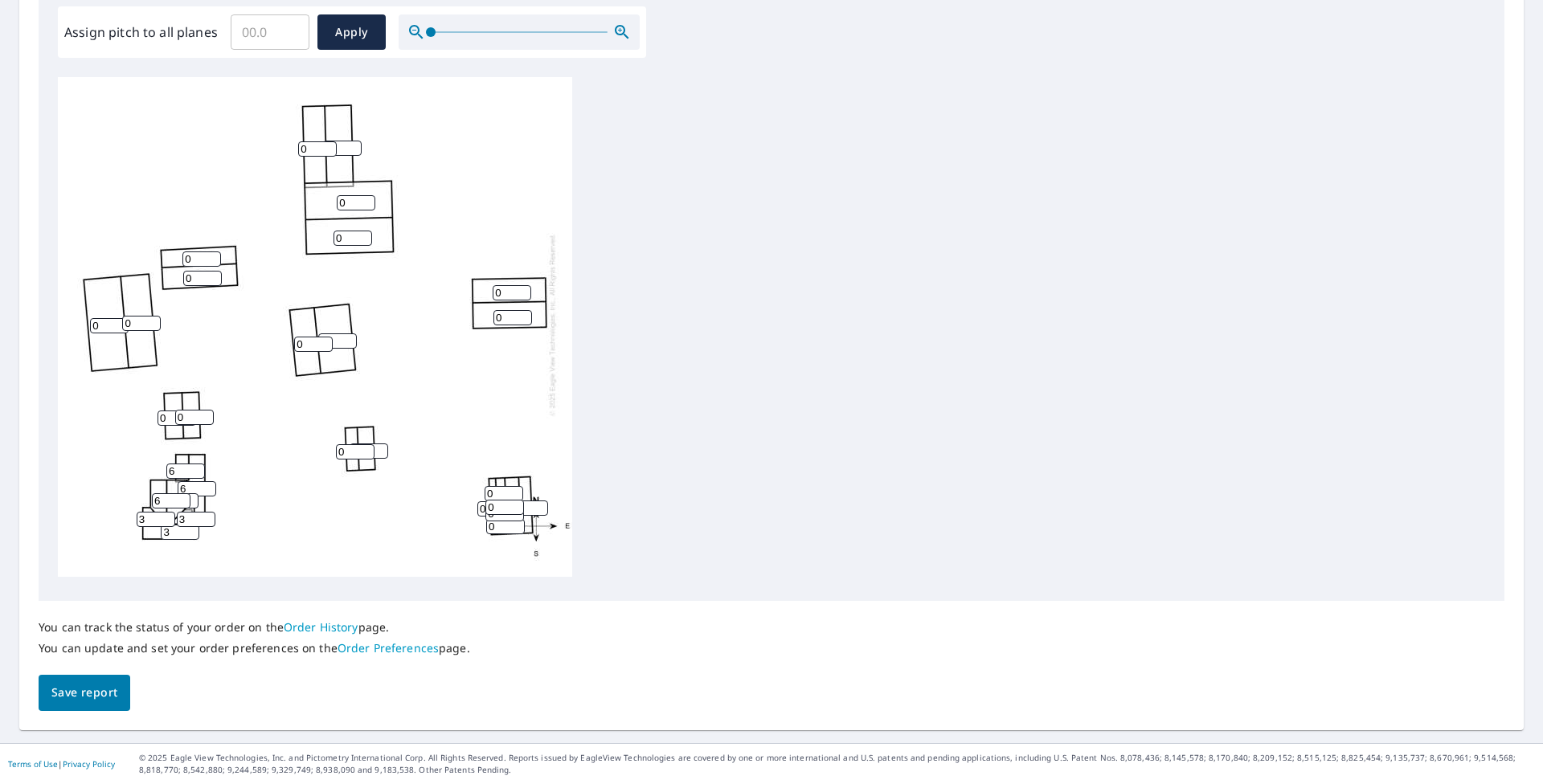 drag, startPoint x: 169, startPoint y: 524, endPoint x: 115, endPoint y: 522, distance: 54.03702 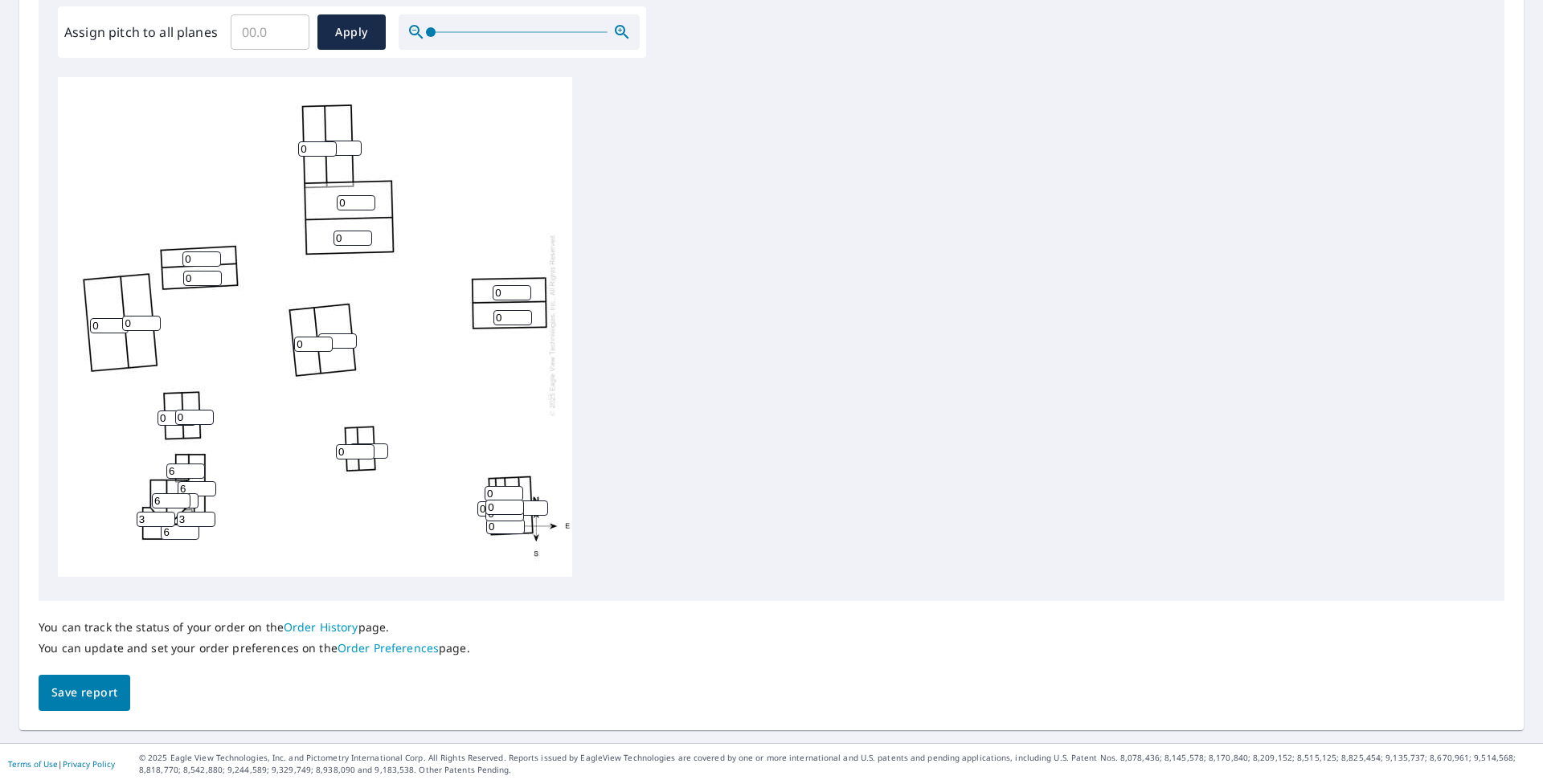 type on "6" 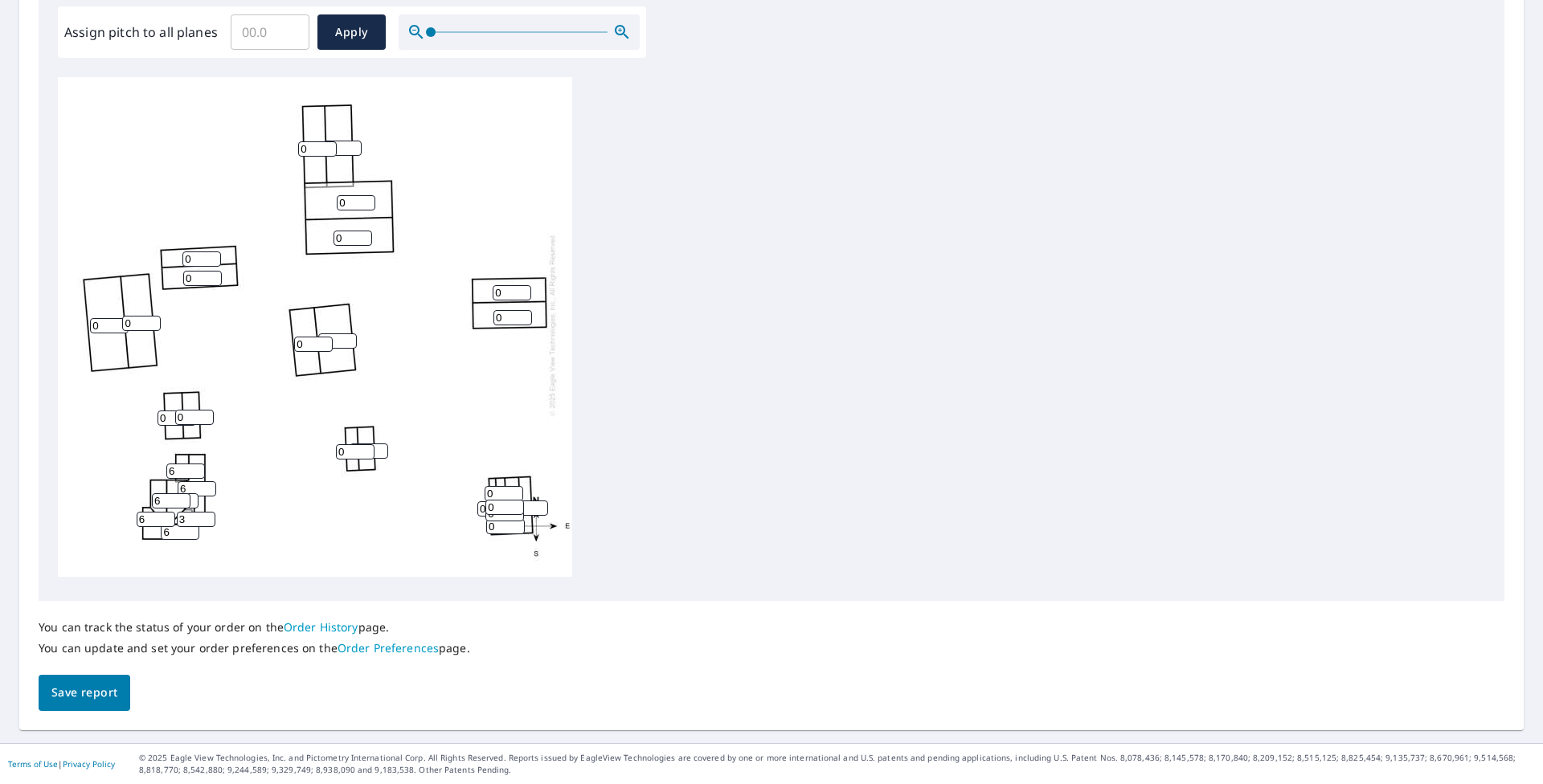 type on "6" 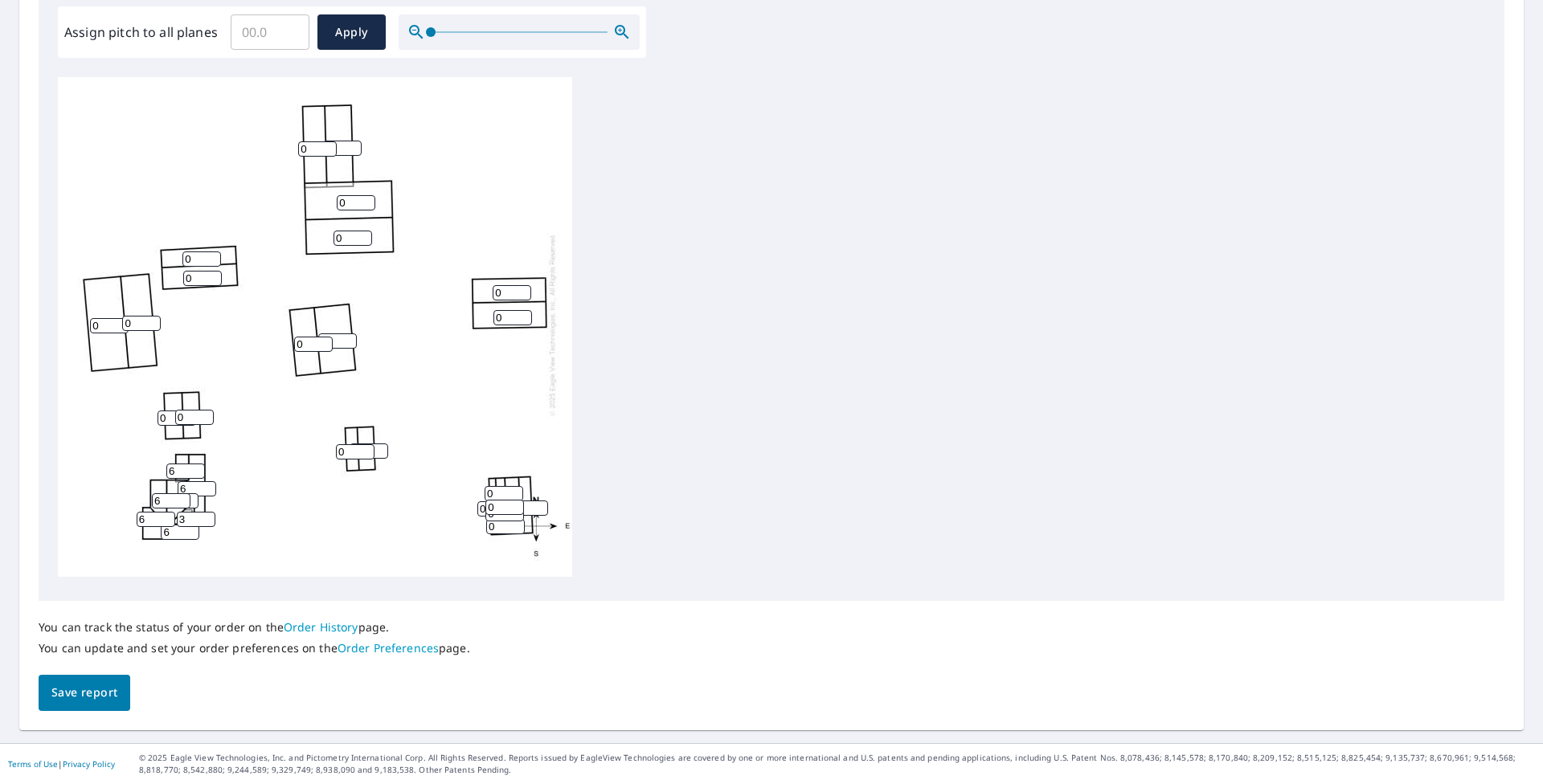 scroll, scrollTop: 17, scrollLeft: 0, axis: vertical 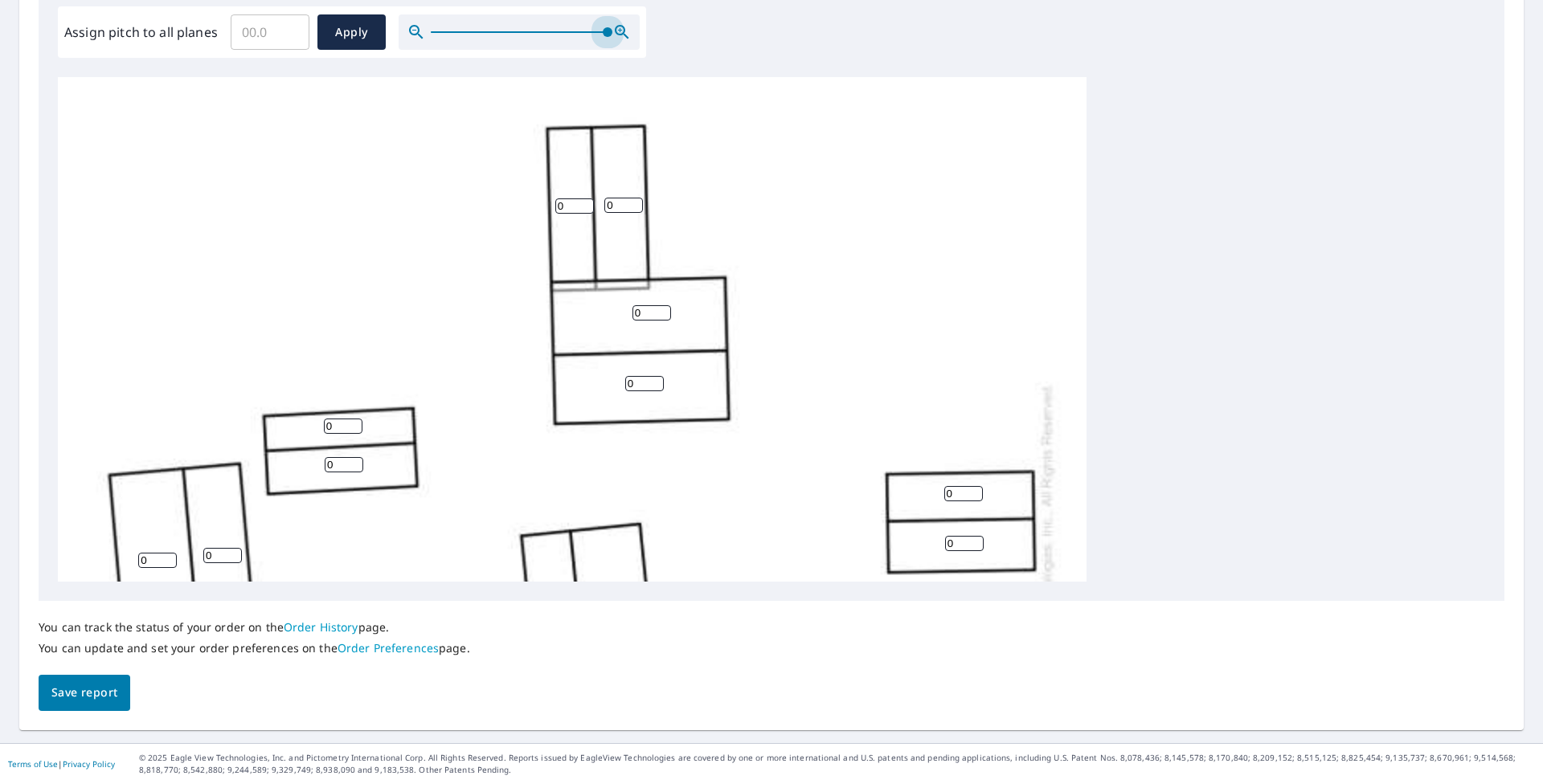 drag, startPoint x: 432, startPoint y: 31, endPoint x: 649, endPoint y: 75, distance: 221.4159 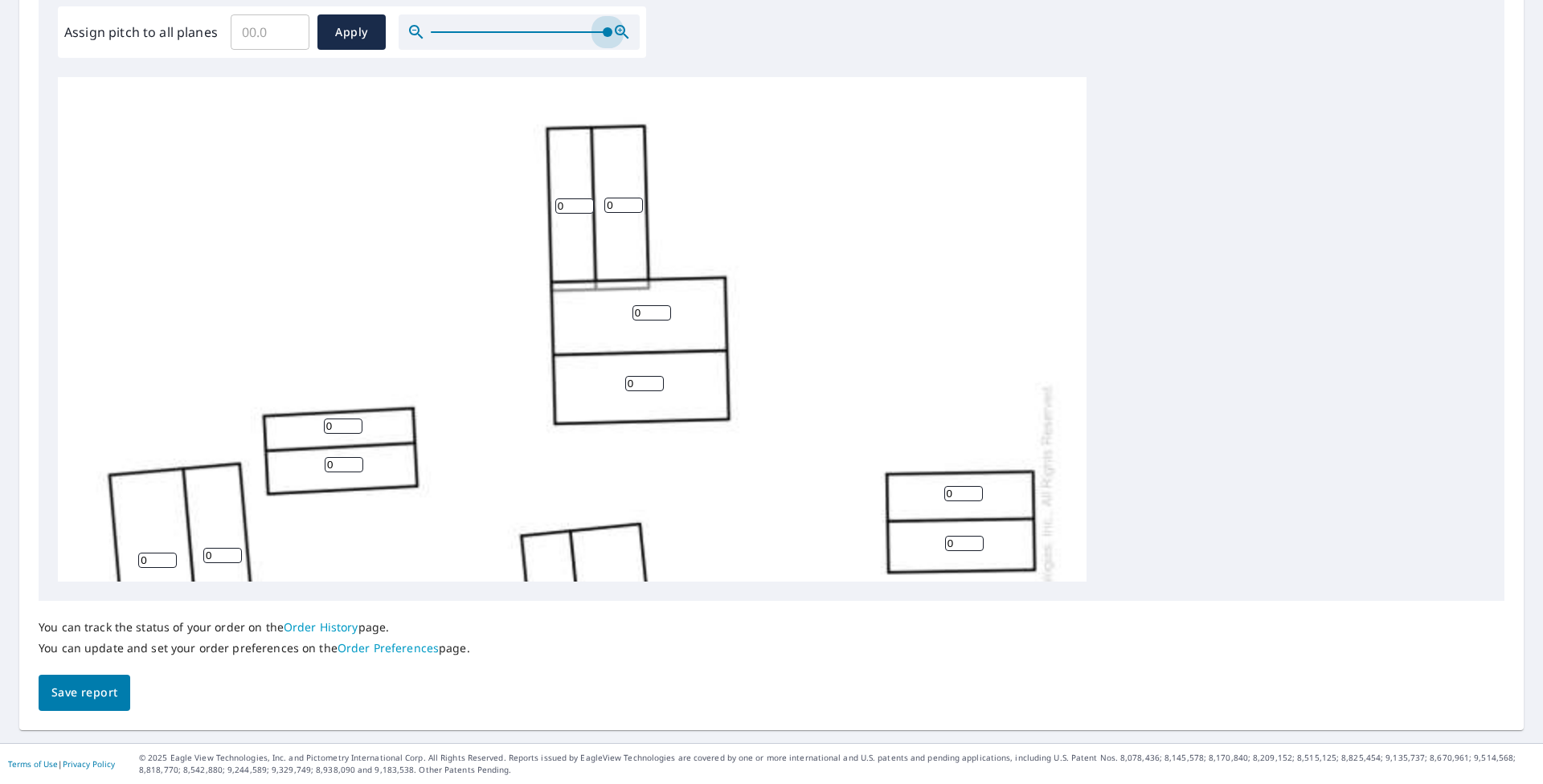 click on "Edit Pitches Assign pitch to all planes ​ Apply 0 0 0 0 0 0 0 0 0 0 0 0 6 0 6 0 0 0 0 0 6 0 0 6 3 6 0 0 0 0" at bounding box center (772, 272) 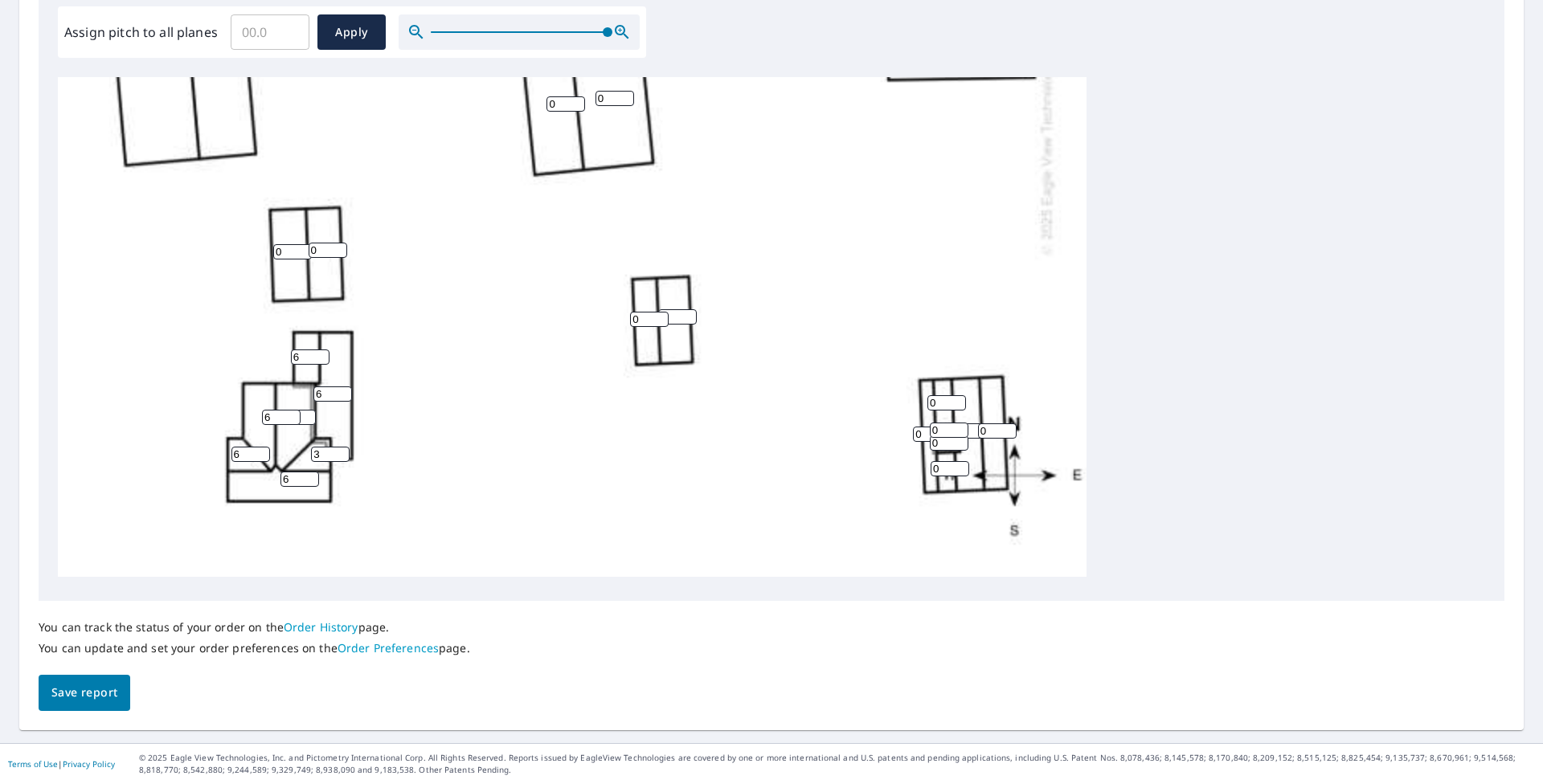 scroll, scrollTop: 521, scrollLeft: 0, axis: vertical 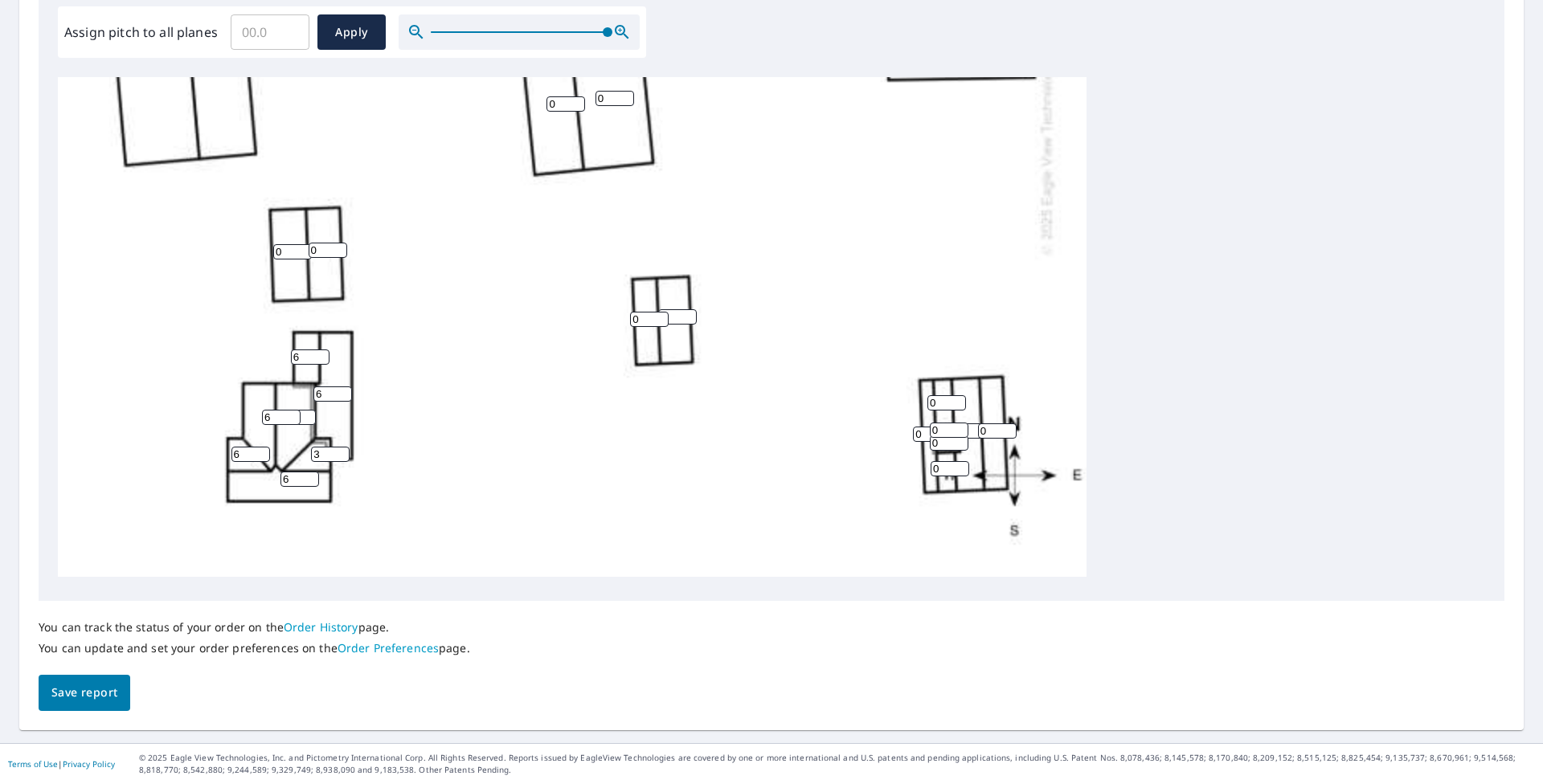 drag, startPoint x: 329, startPoint y: 439, endPoint x: 279, endPoint y: 443, distance: 50.1597 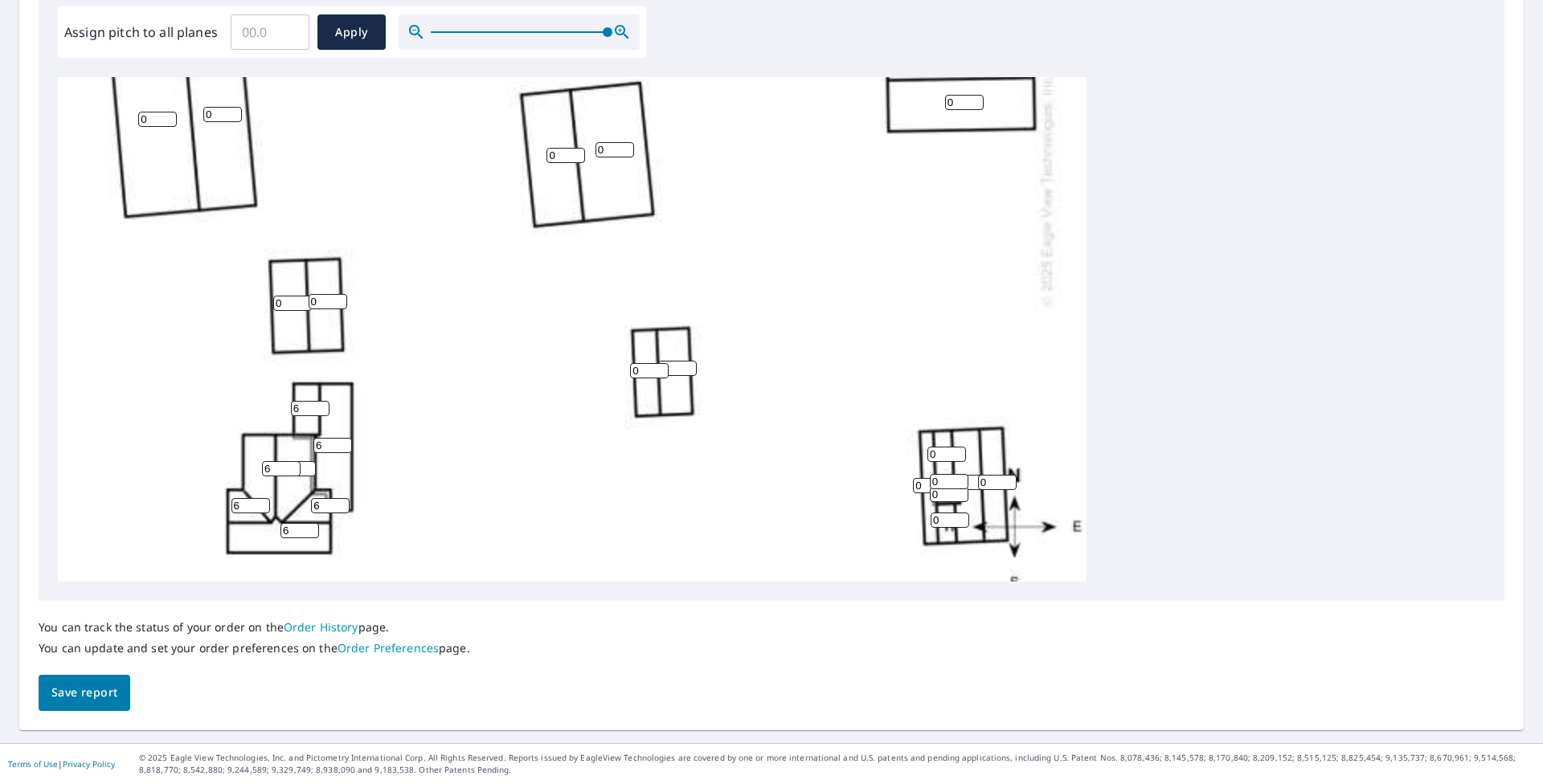 scroll, scrollTop: 361, scrollLeft: 0, axis: vertical 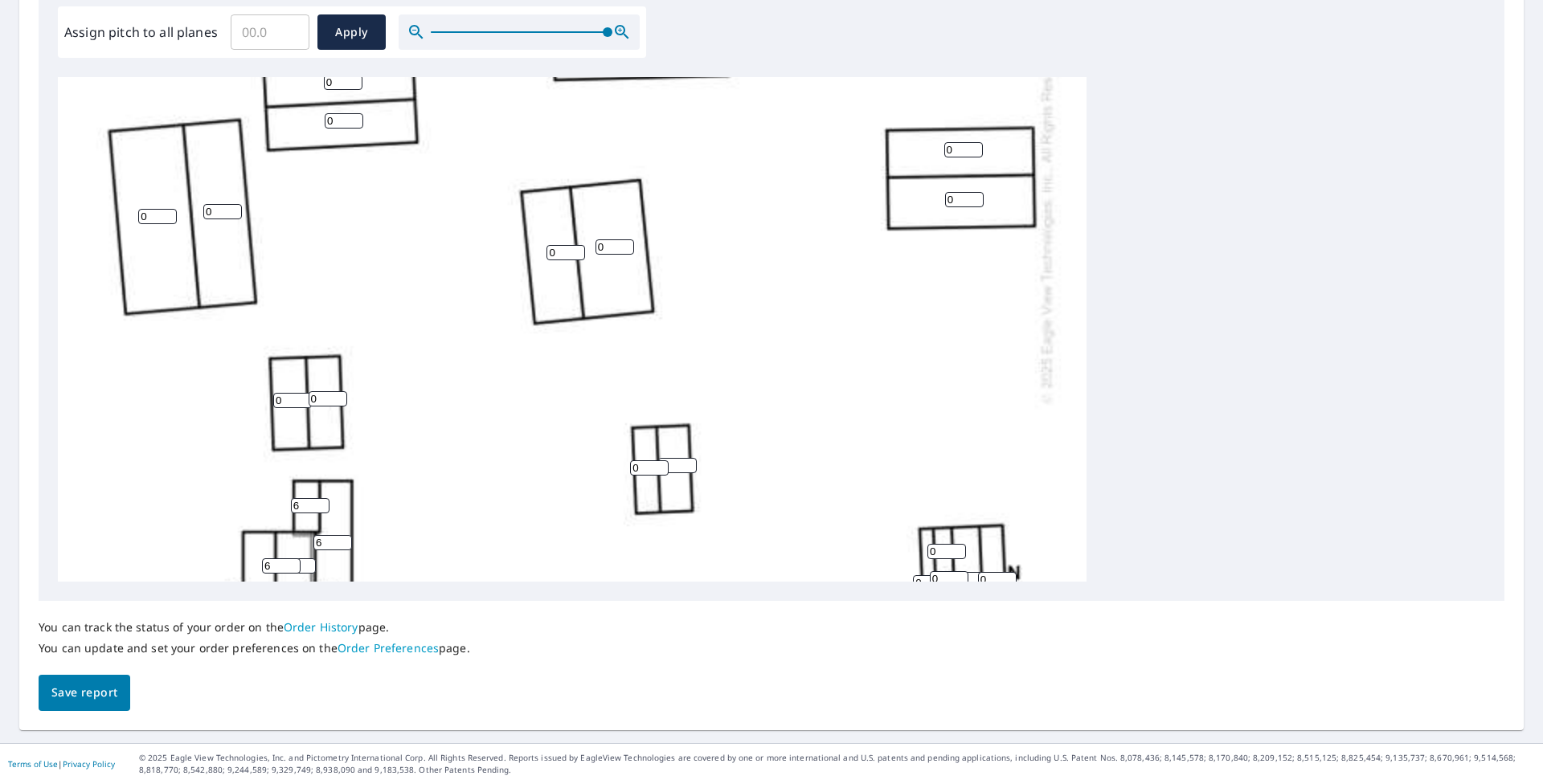type on "6" 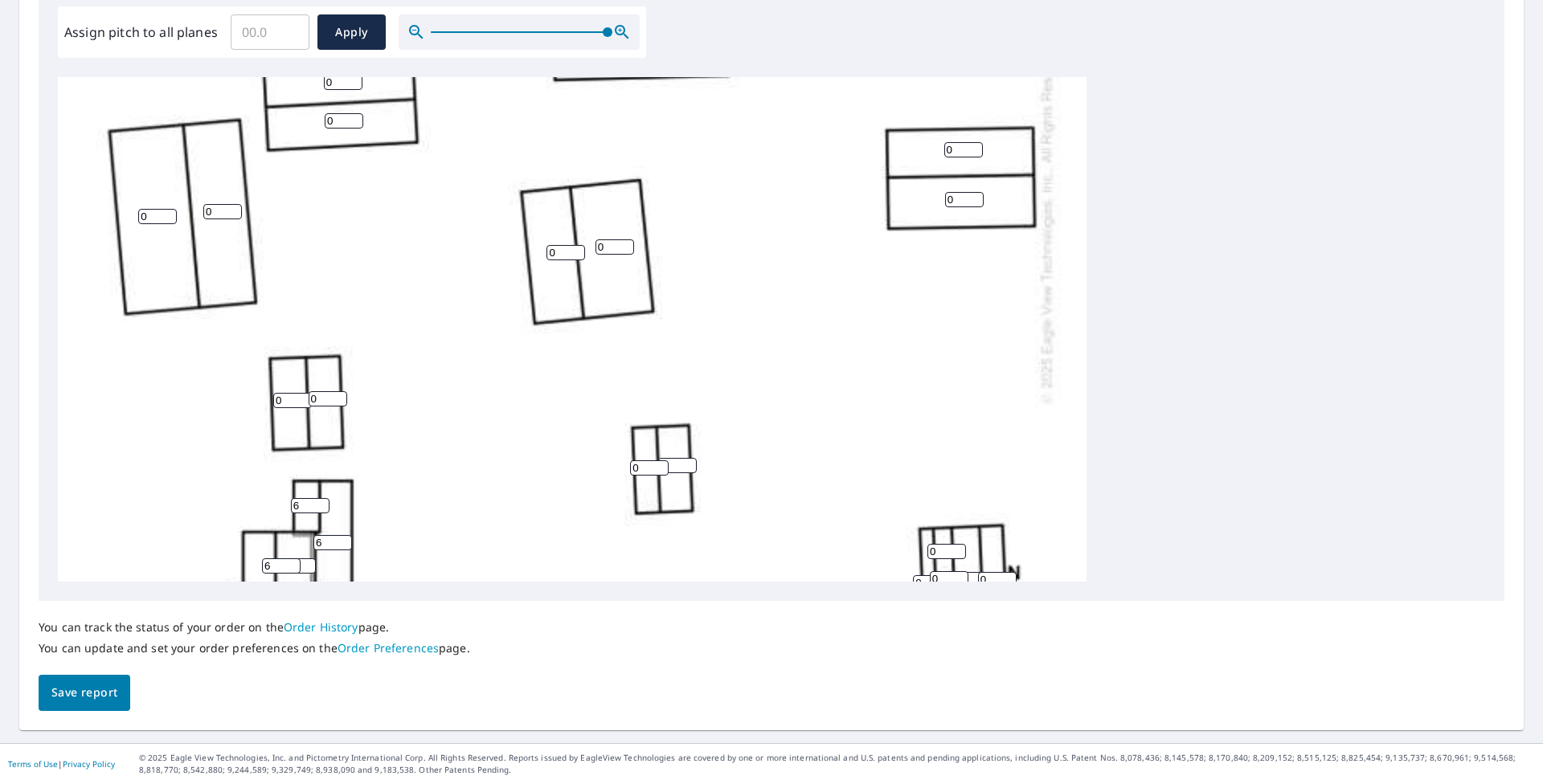 drag, startPoint x: 285, startPoint y: 398, endPoint x: 232, endPoint y: 401, distance: 53.0848 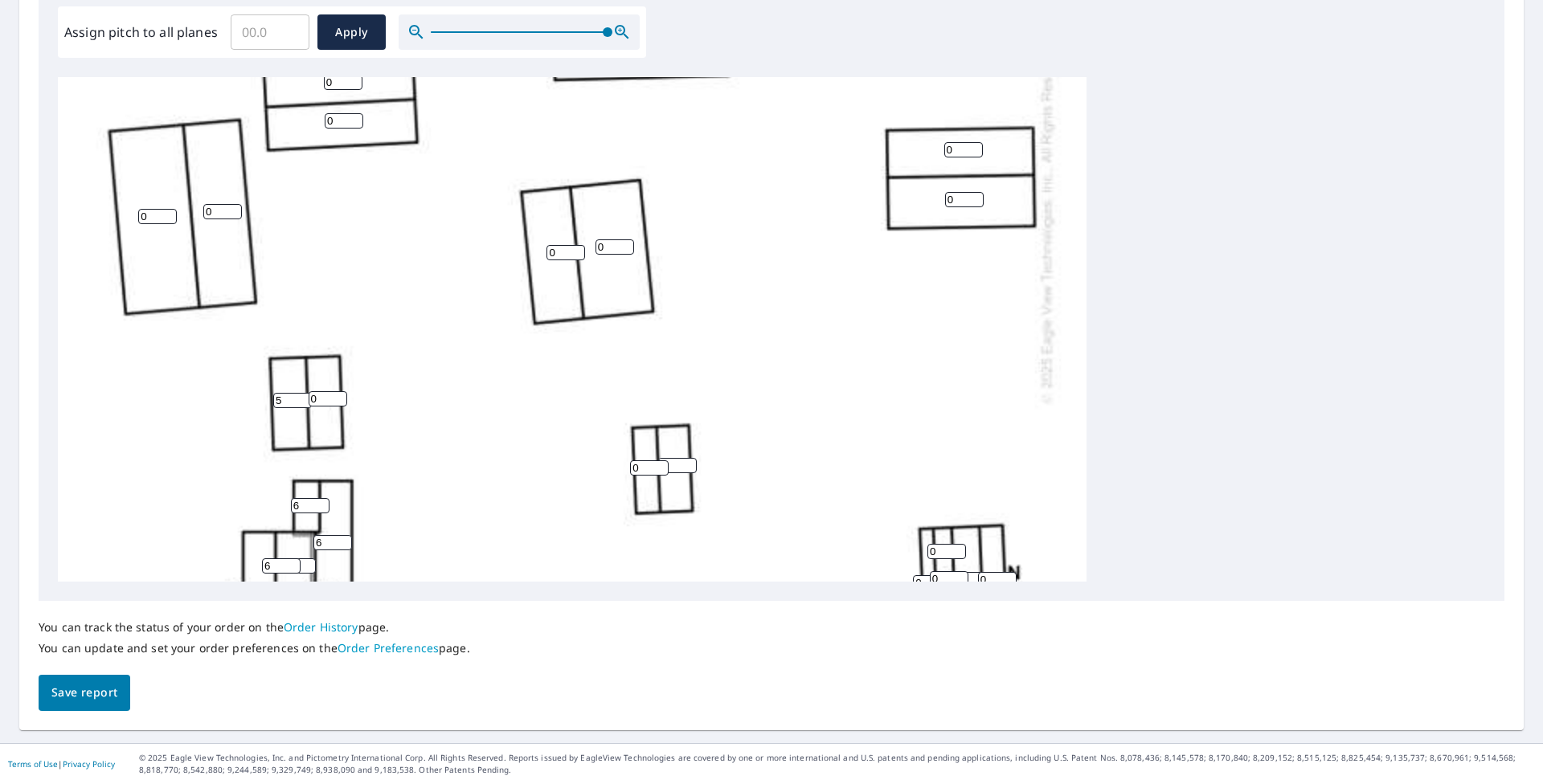 type on "5" 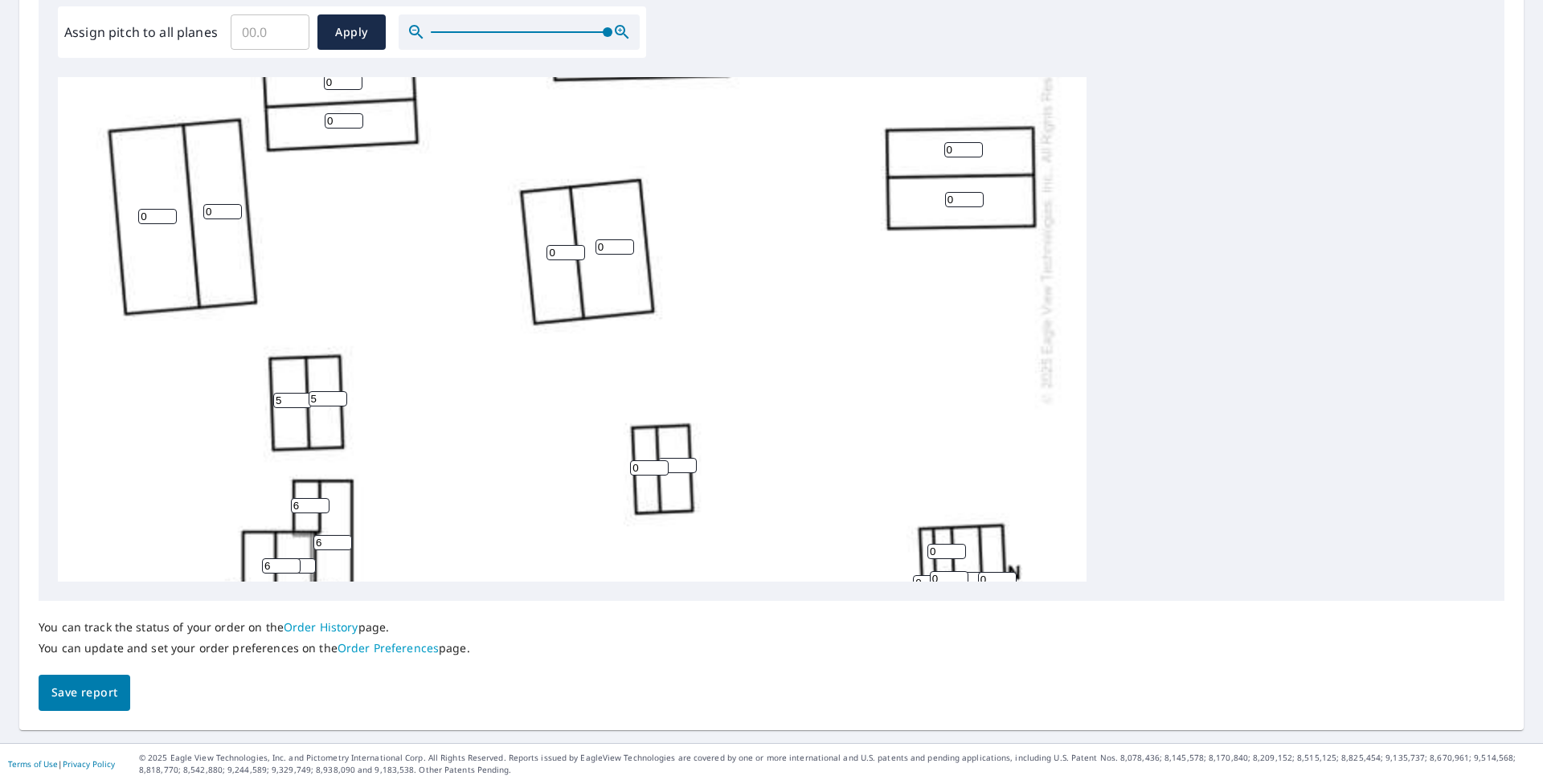 type on "5" 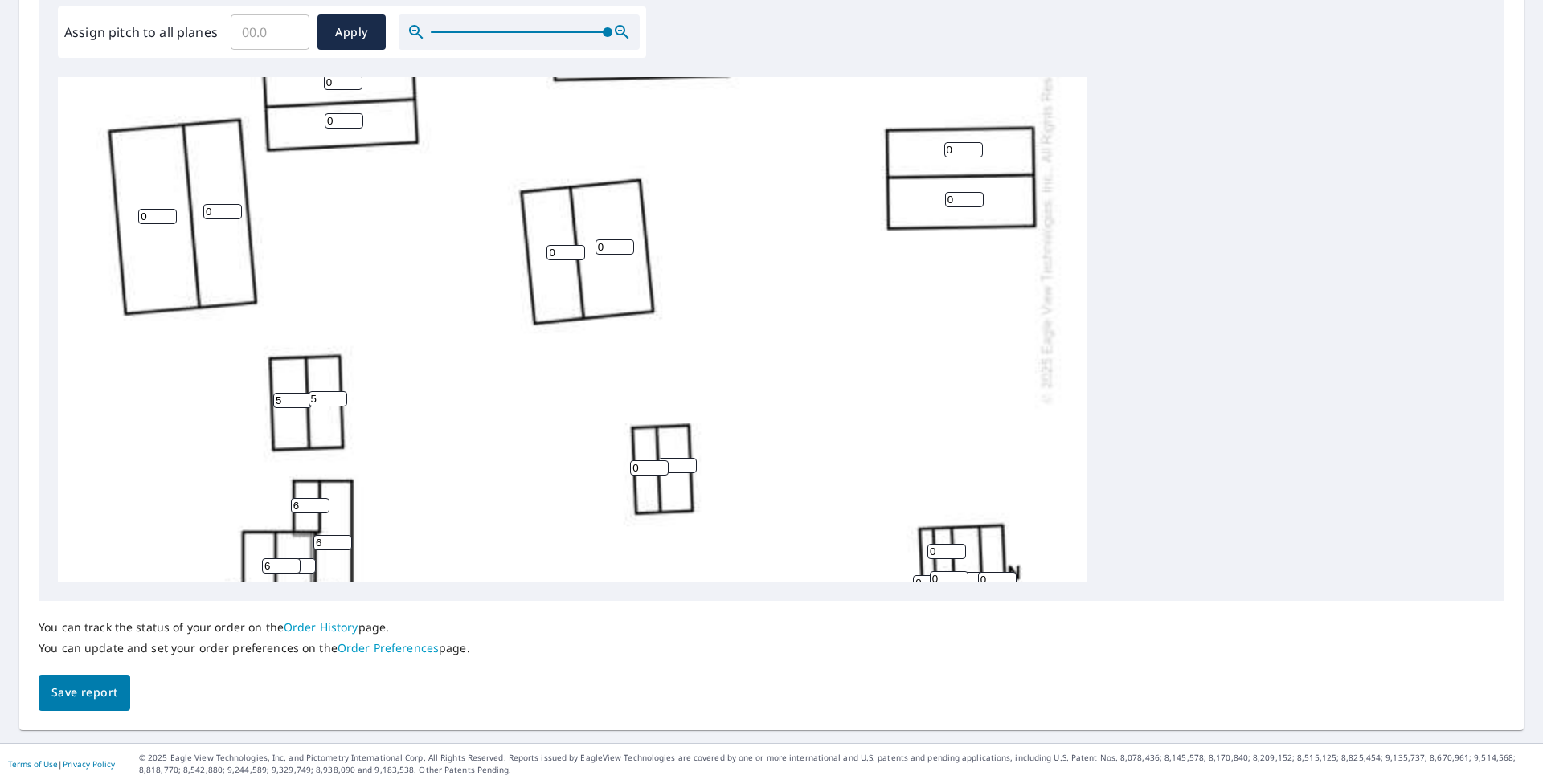 drag, startPoint x: 156, startPoint y: 217, endPoint x: 59, endPoint y: 210, distance: 97.25225 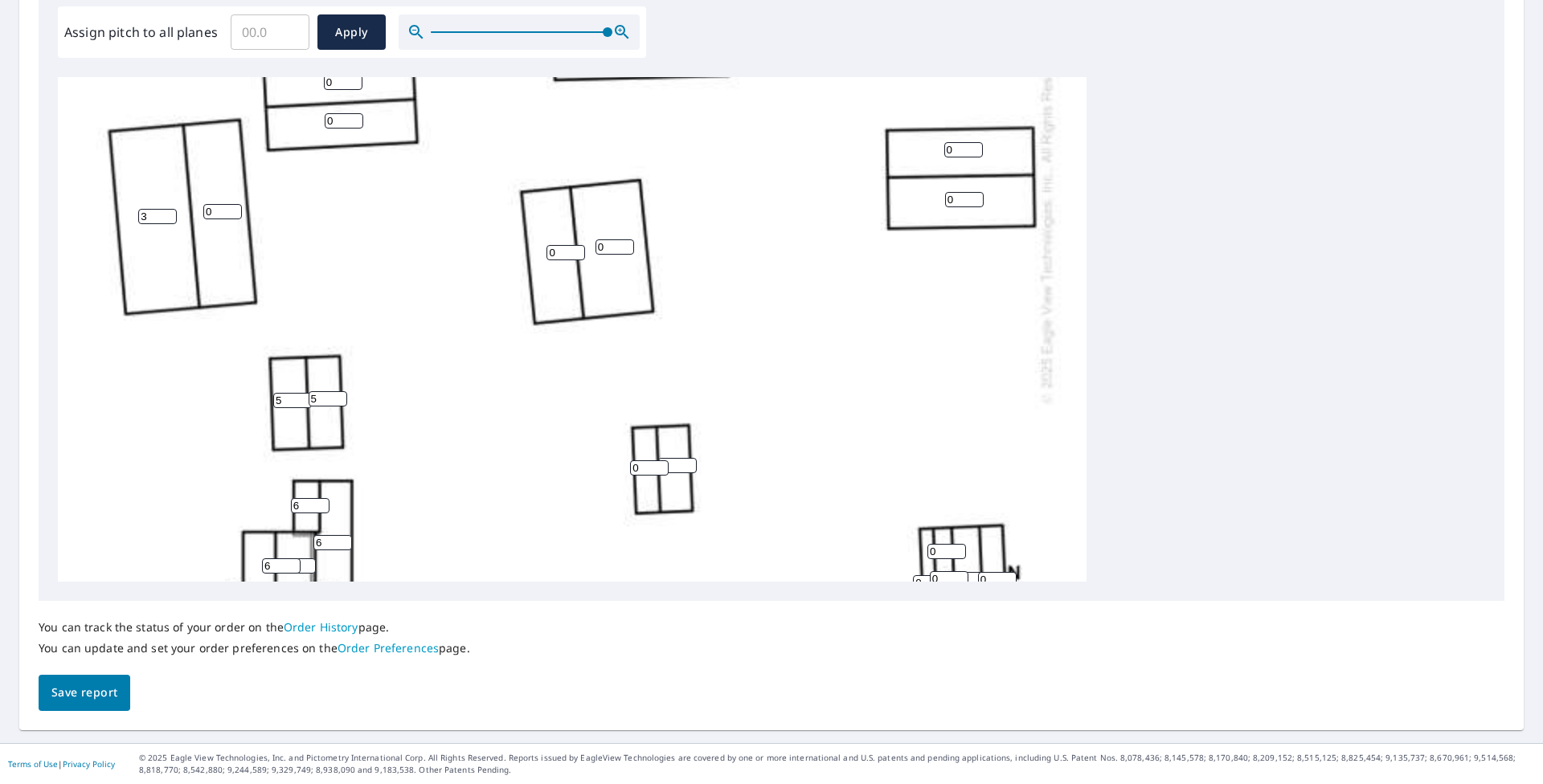 type on "3" 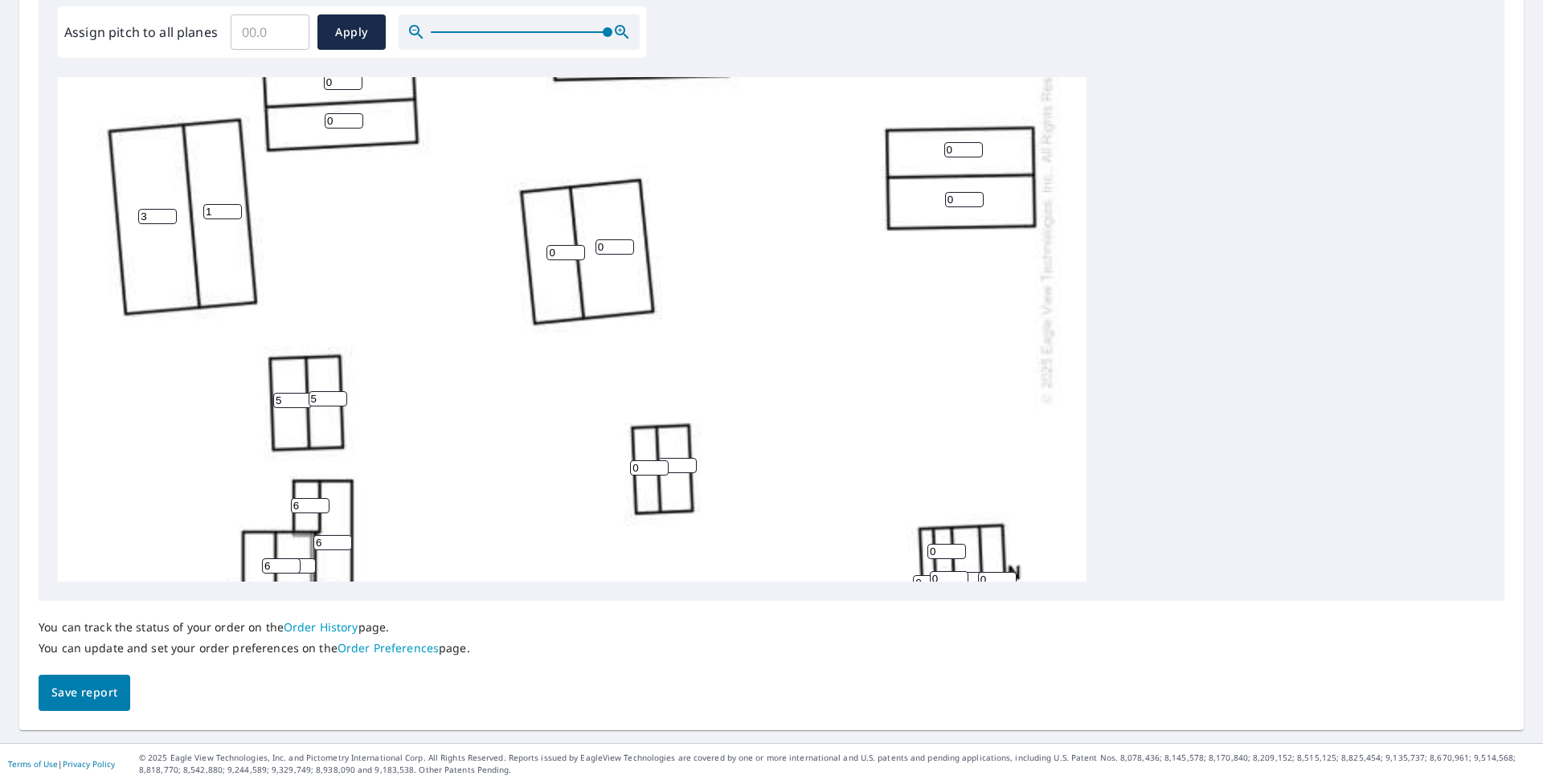 click on "1" at bounding box center (223, 211) 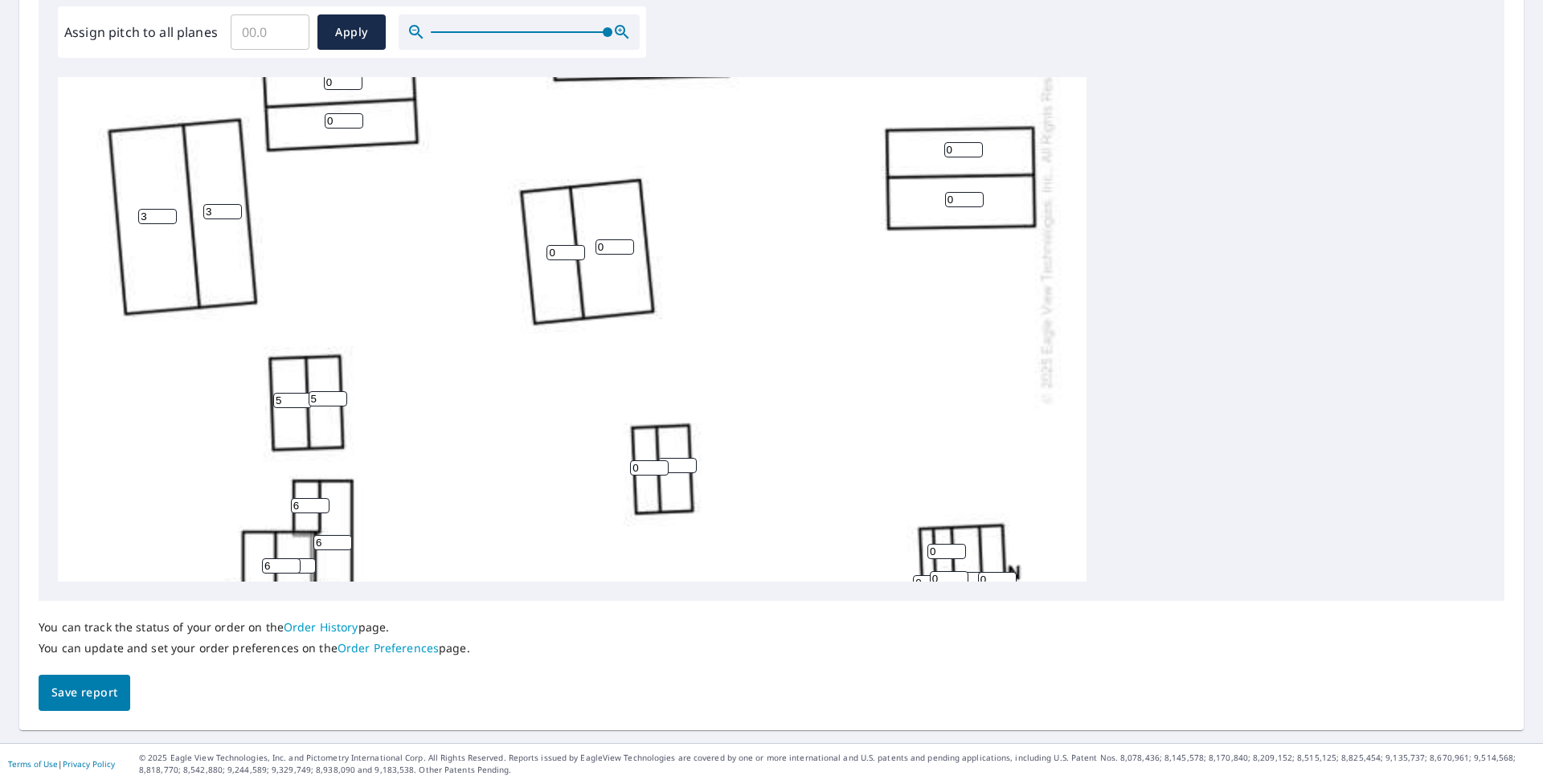 type on "3" 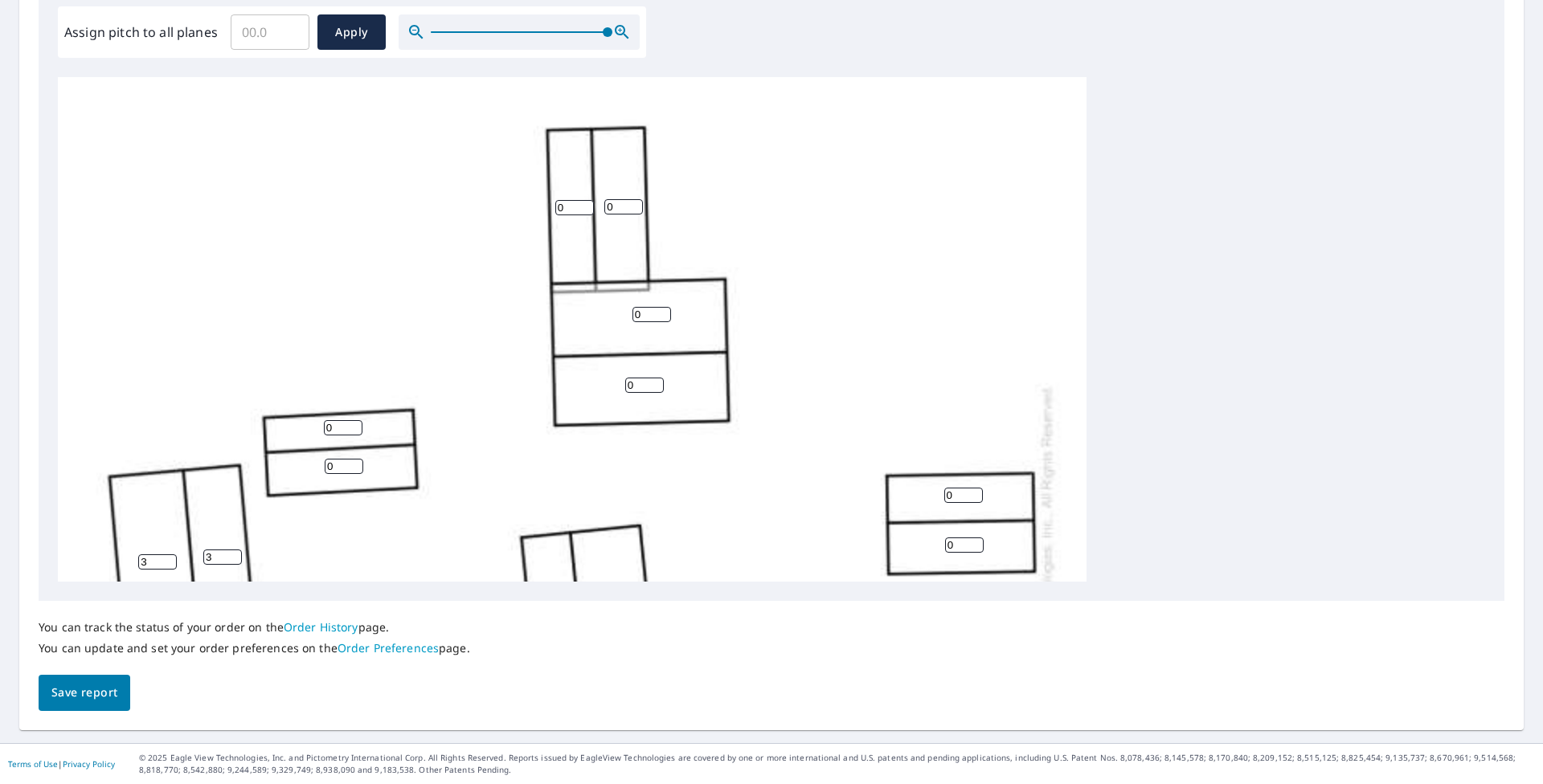 scroll, scrollTop: 0, scrollLeft: 0, axis: both 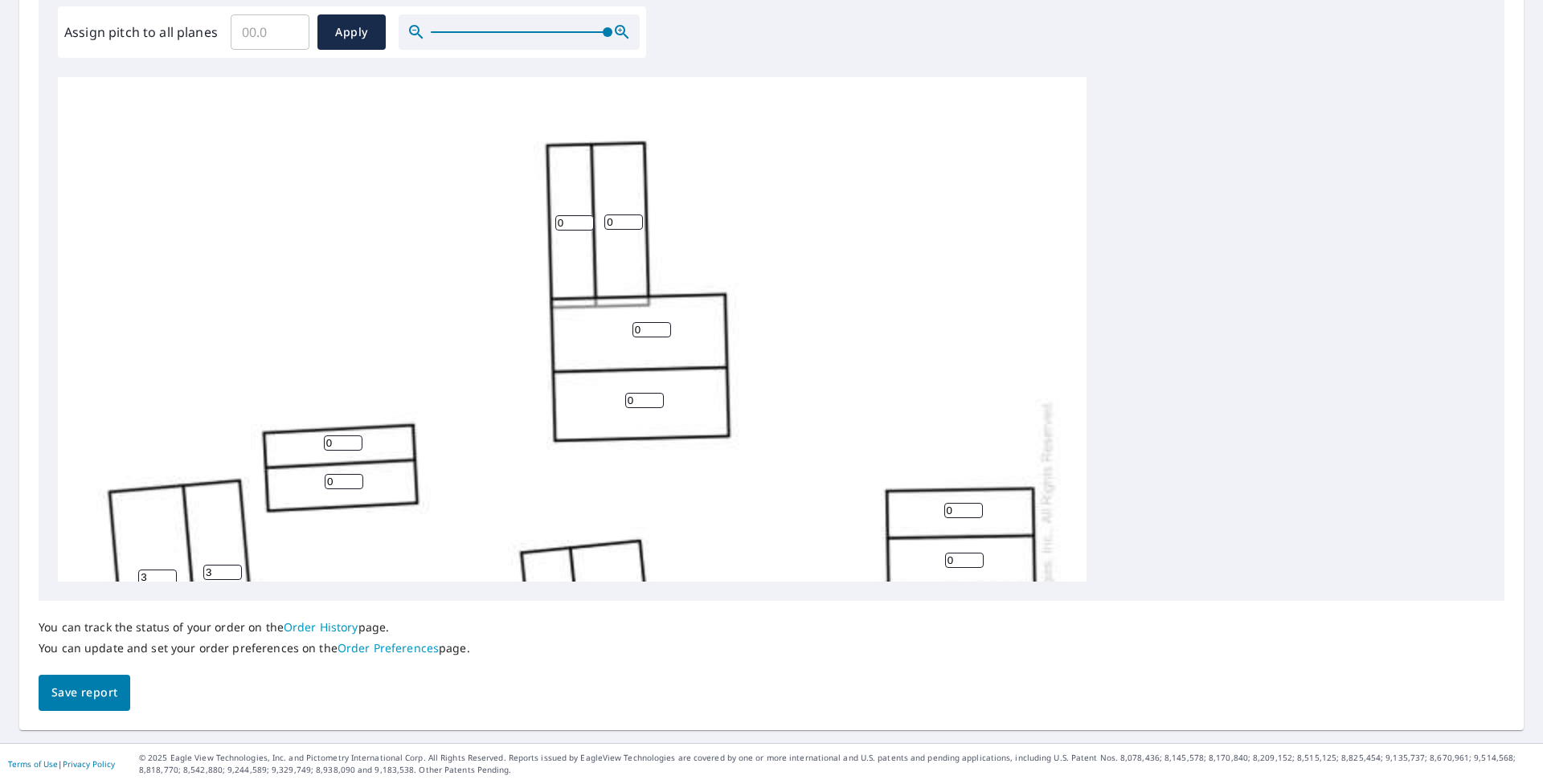 drag, startPoint x: 343, startPoint y: 443, endPoint x: 297, endPoint y: 433, distance: 47.07441 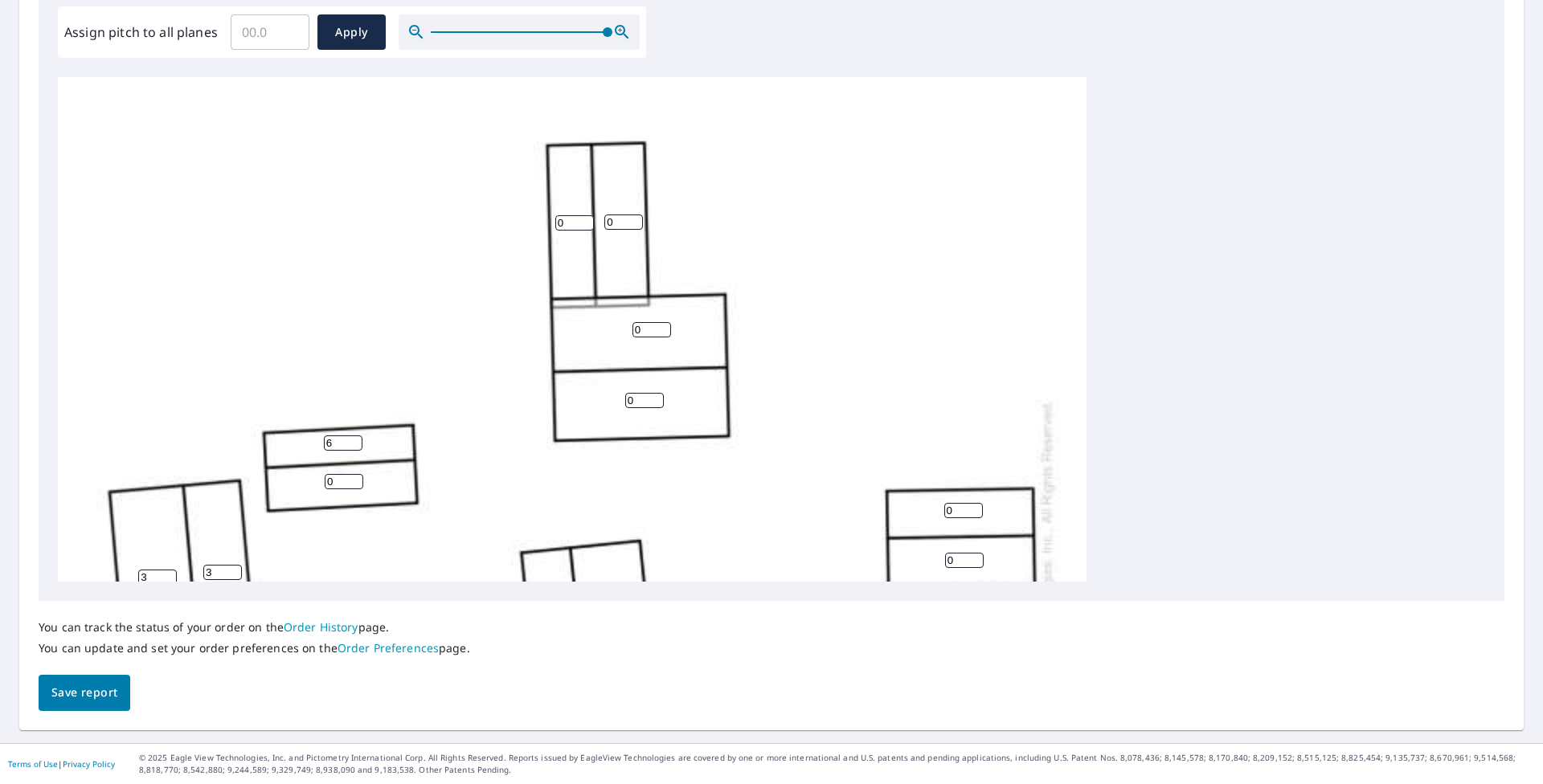 type on "6" 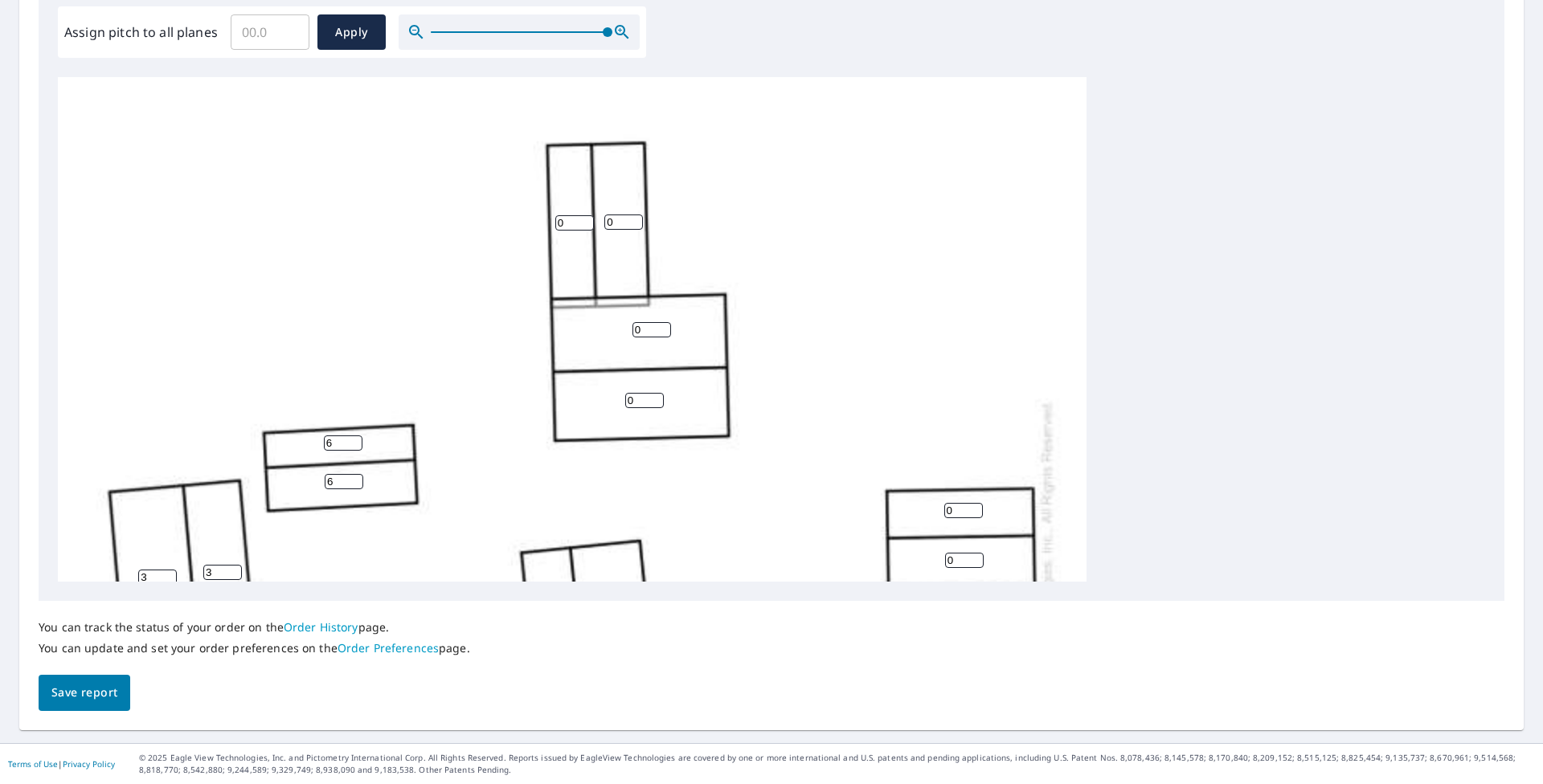 type on "6" 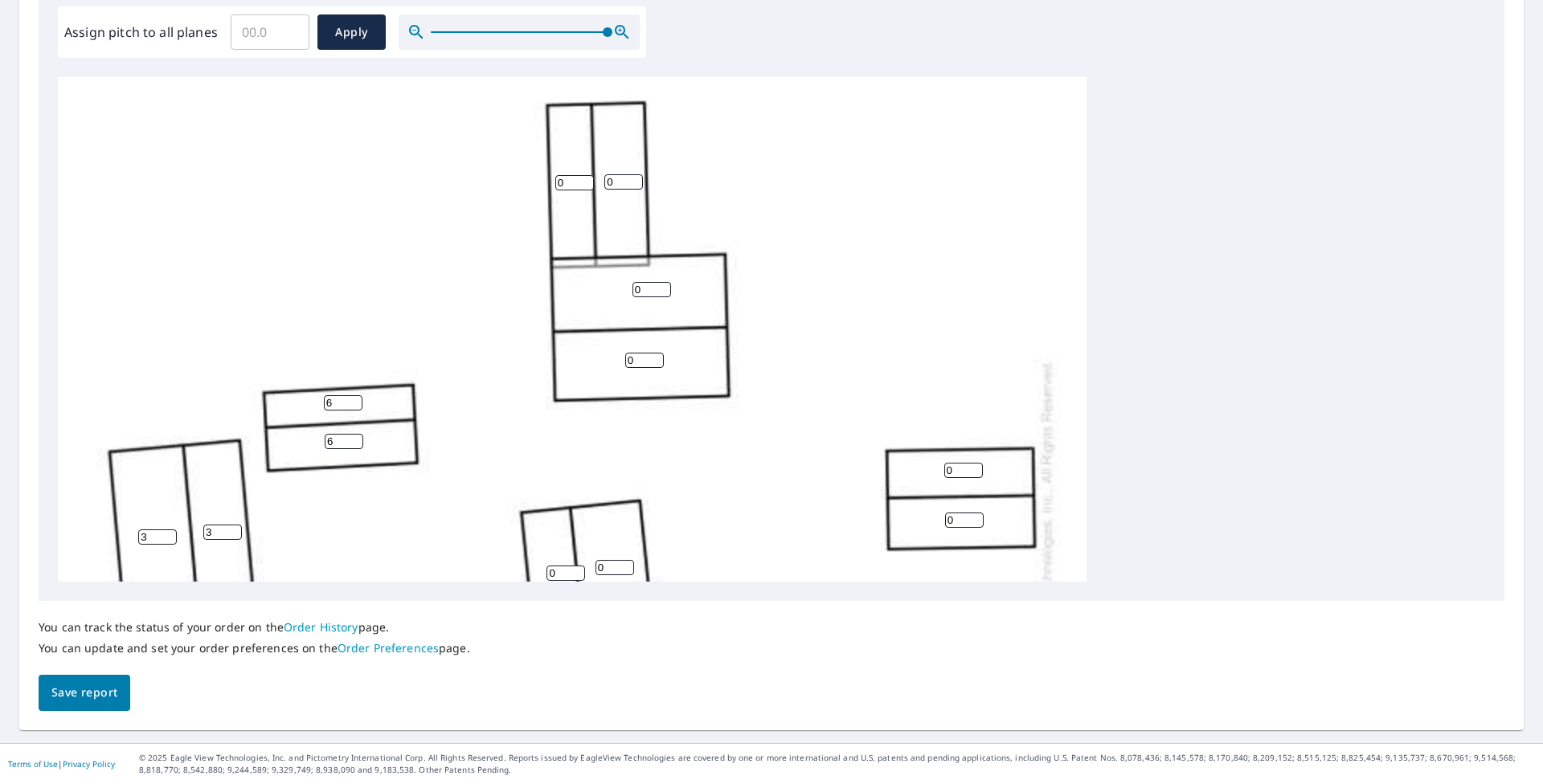 scroll, scrollTop: 39, scrollLeft: 0, axis: vertical 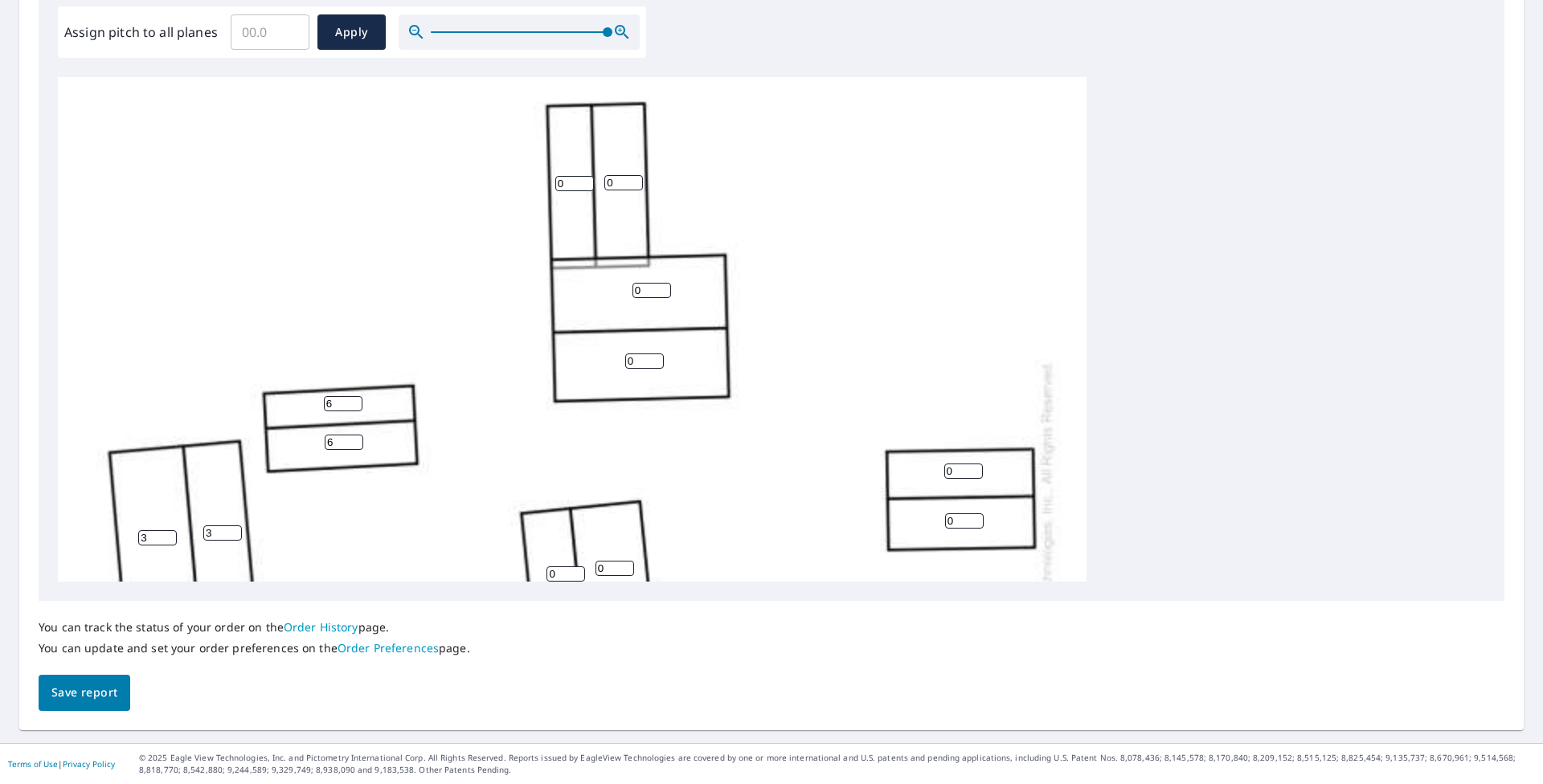drag, startPoint x: 572, startPoint y: 185, endPoint x: 530, endPoint y: 184, distance: 42.011903 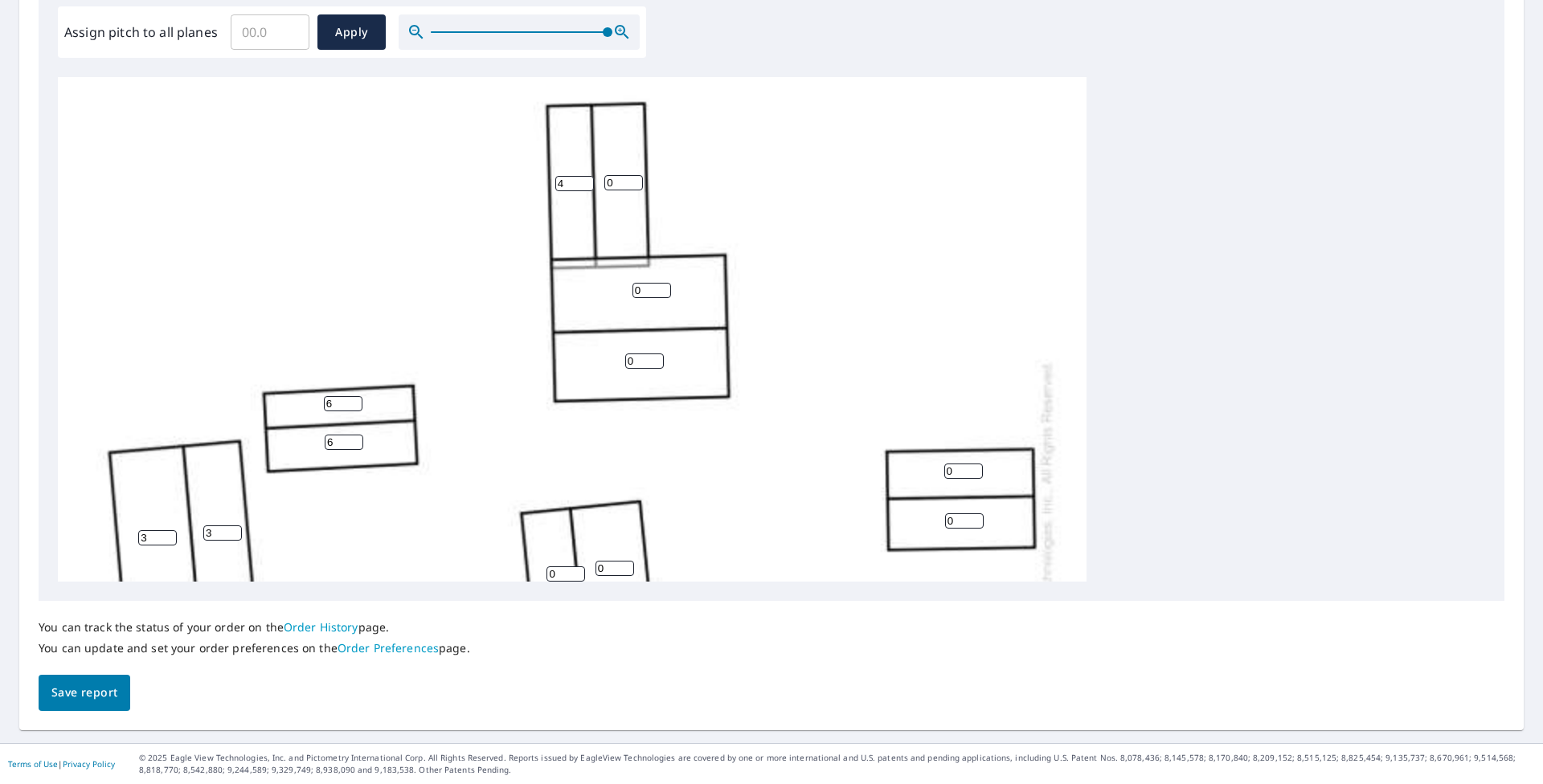 type on "4" 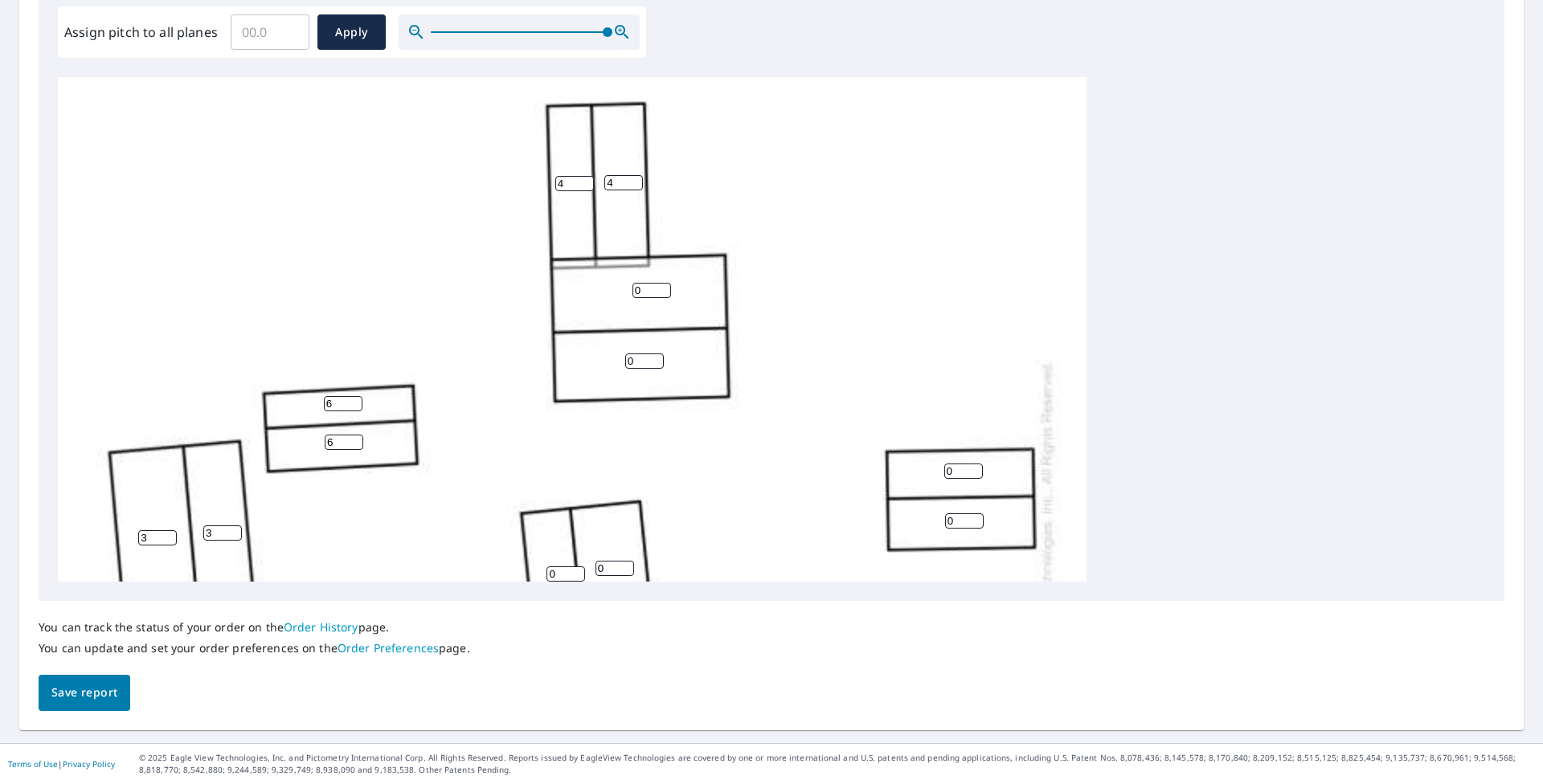 type on "4" 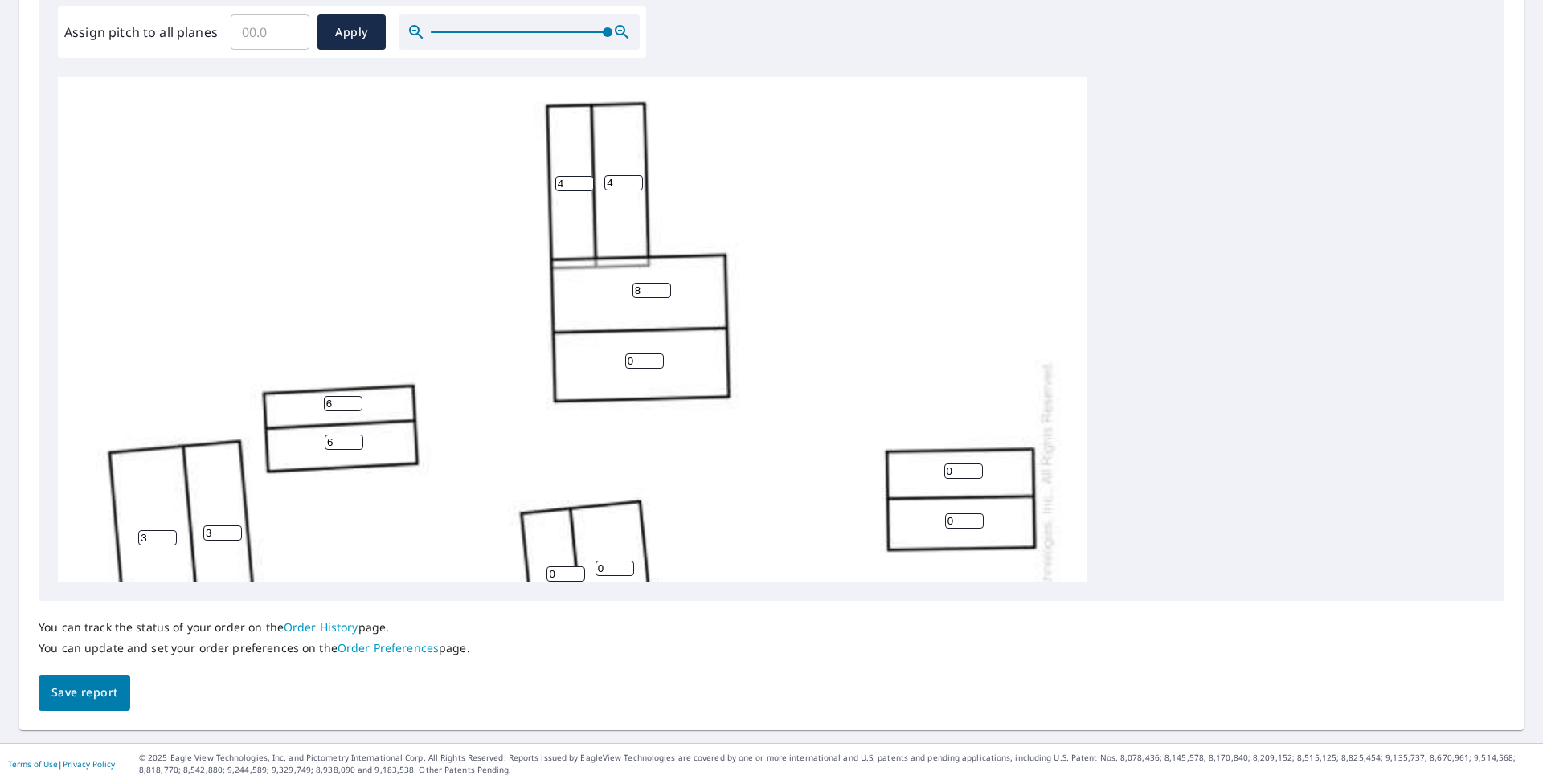 type on "8" 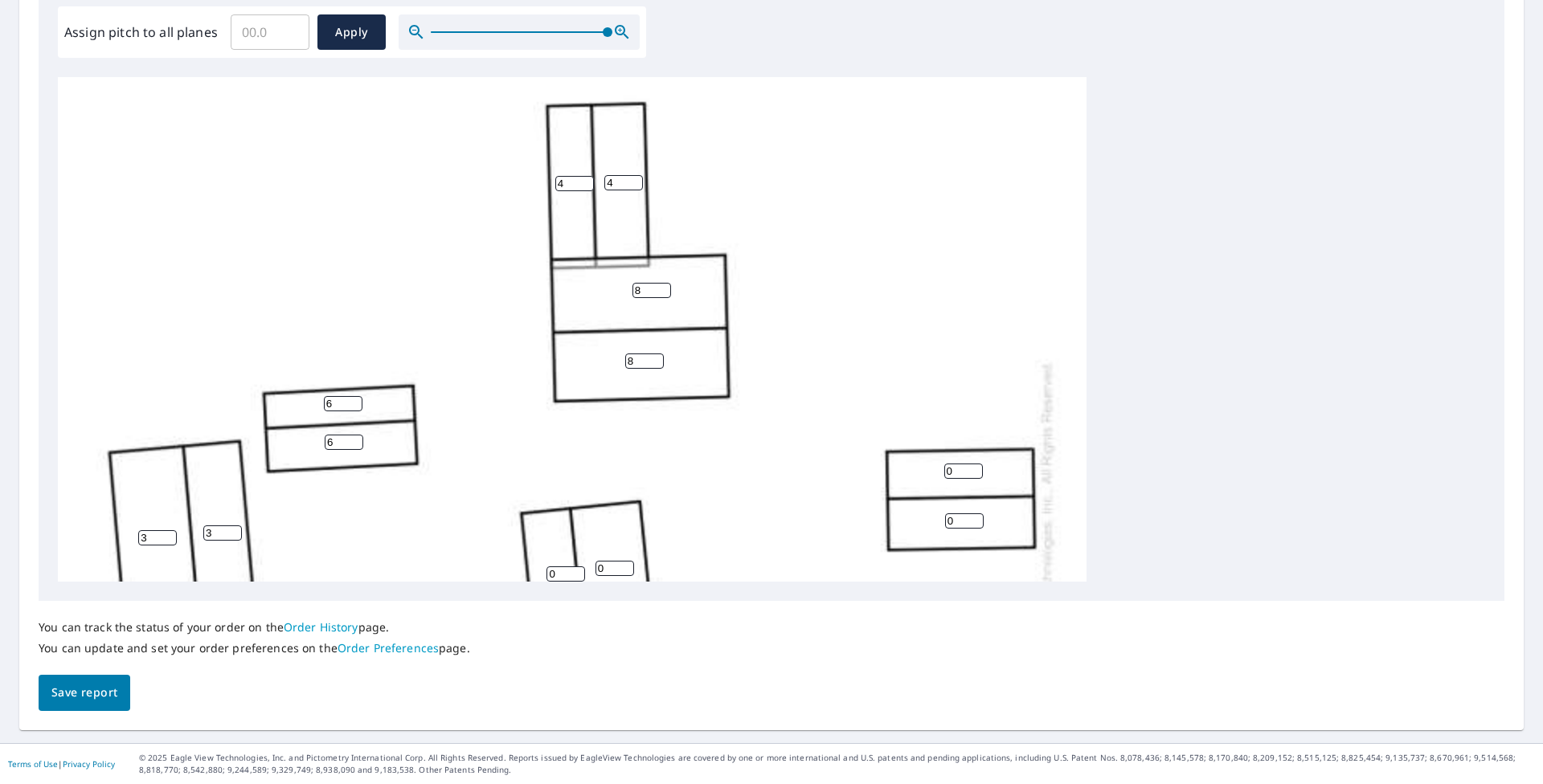 type on "8" 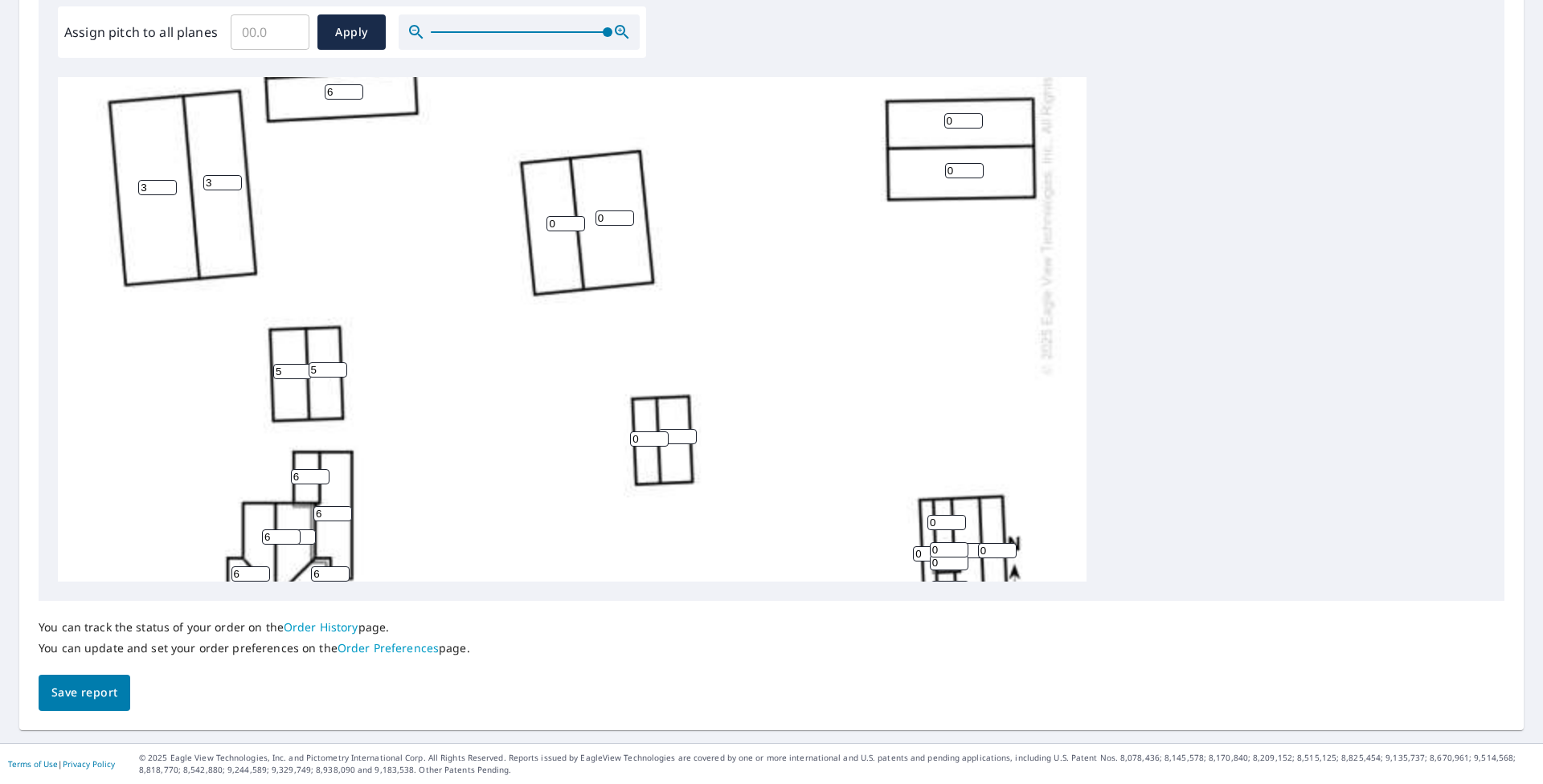 scroll, scrollTop: 361, scrollLeft: 0, axis: vertical 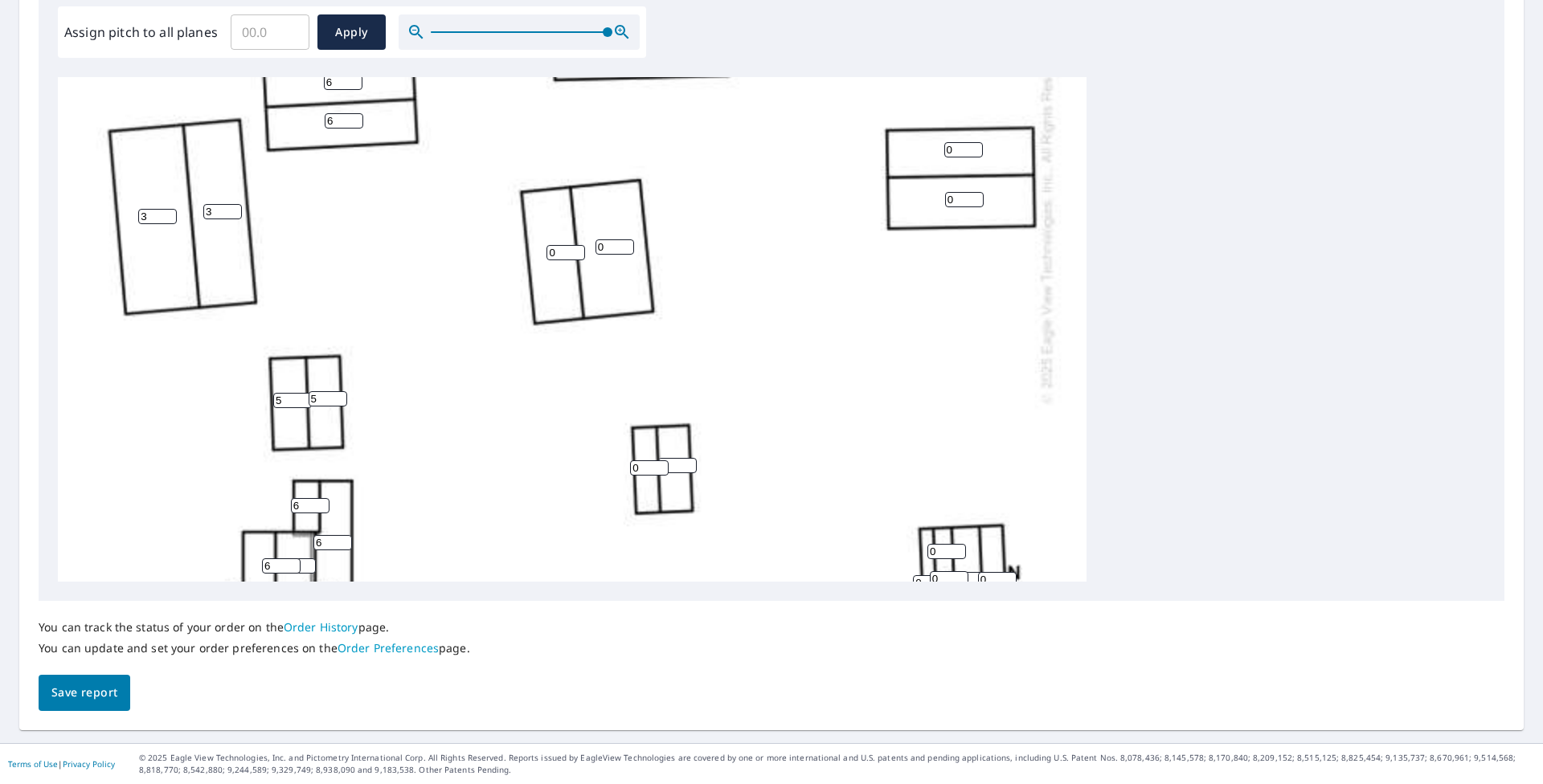 drag, startPoint x: 958, startPoint y: 148, endPoint x: 871, endPoint y: 139, distance: 87.46428 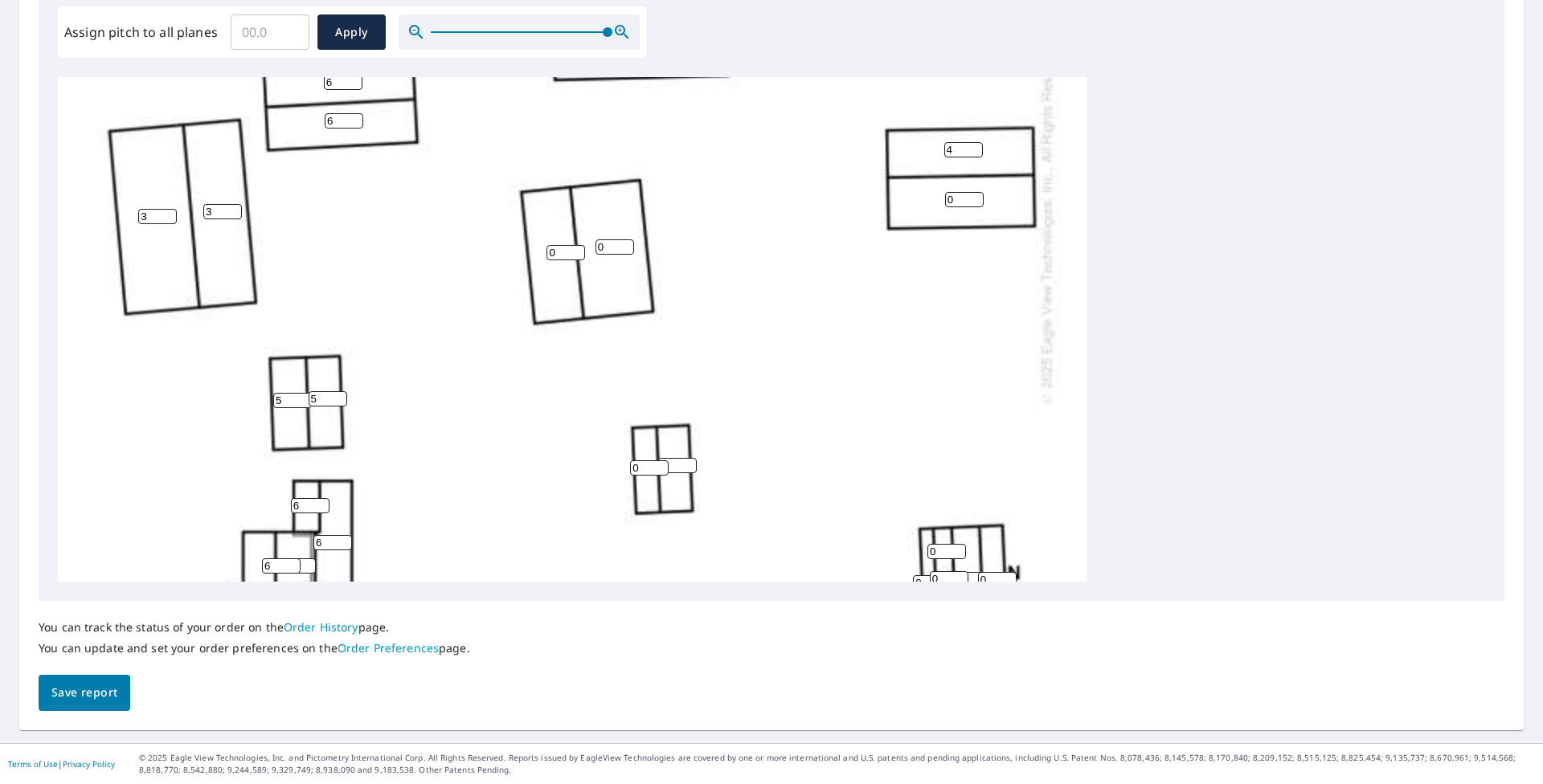 type on "4" 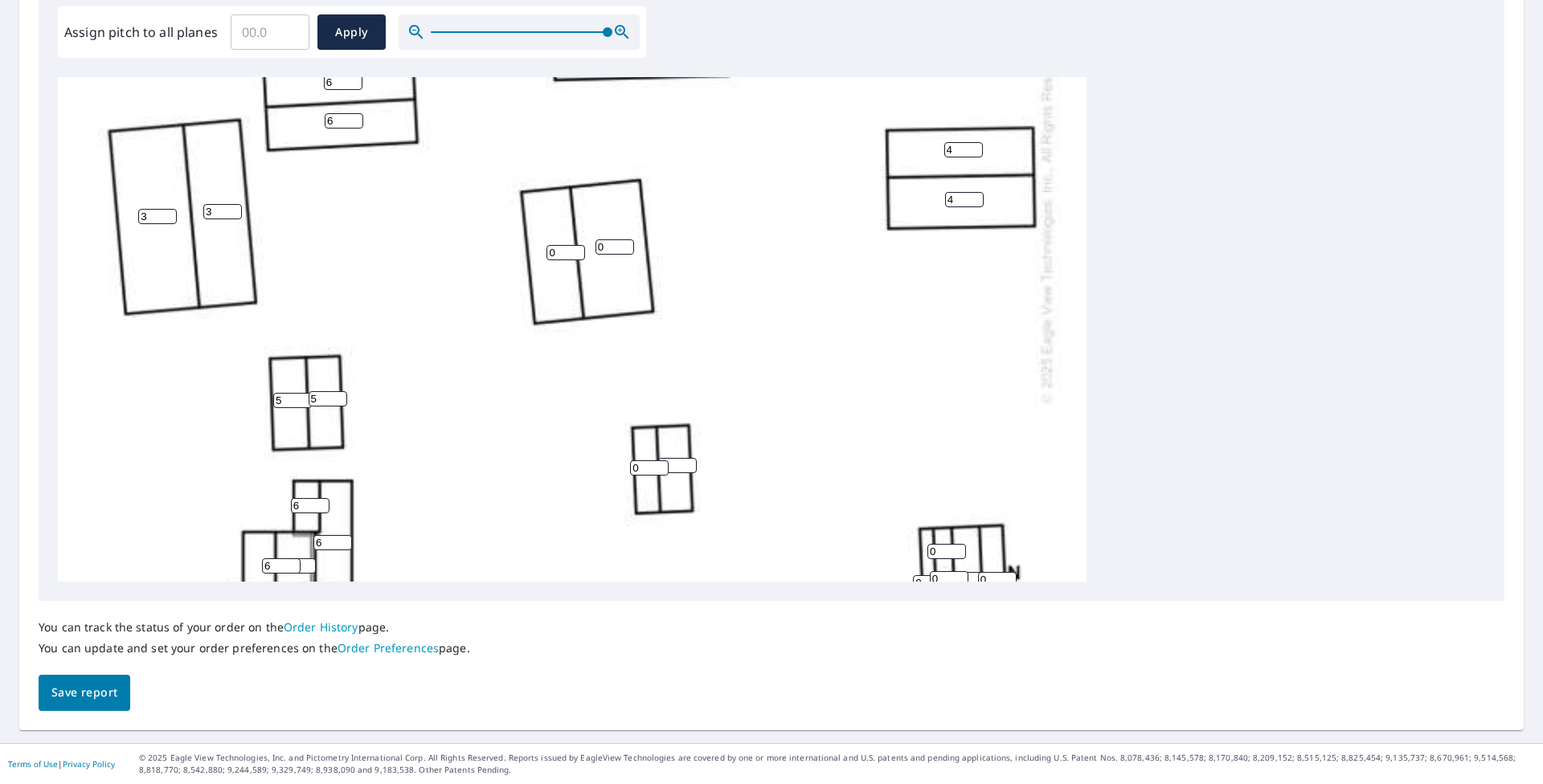 type on "4" 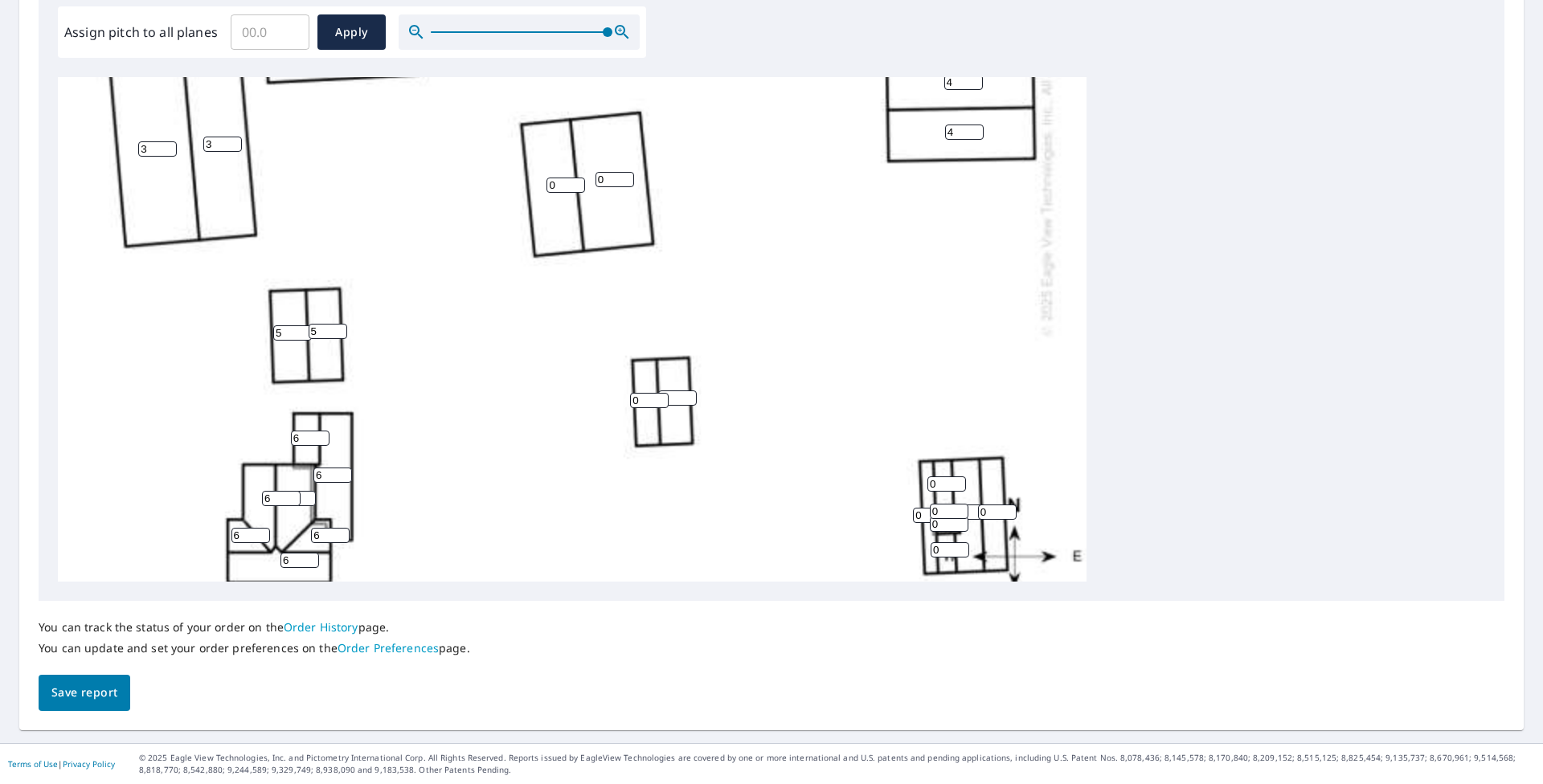scroll, scrollTop: 521, scrollLeft: 0, axis: vertical 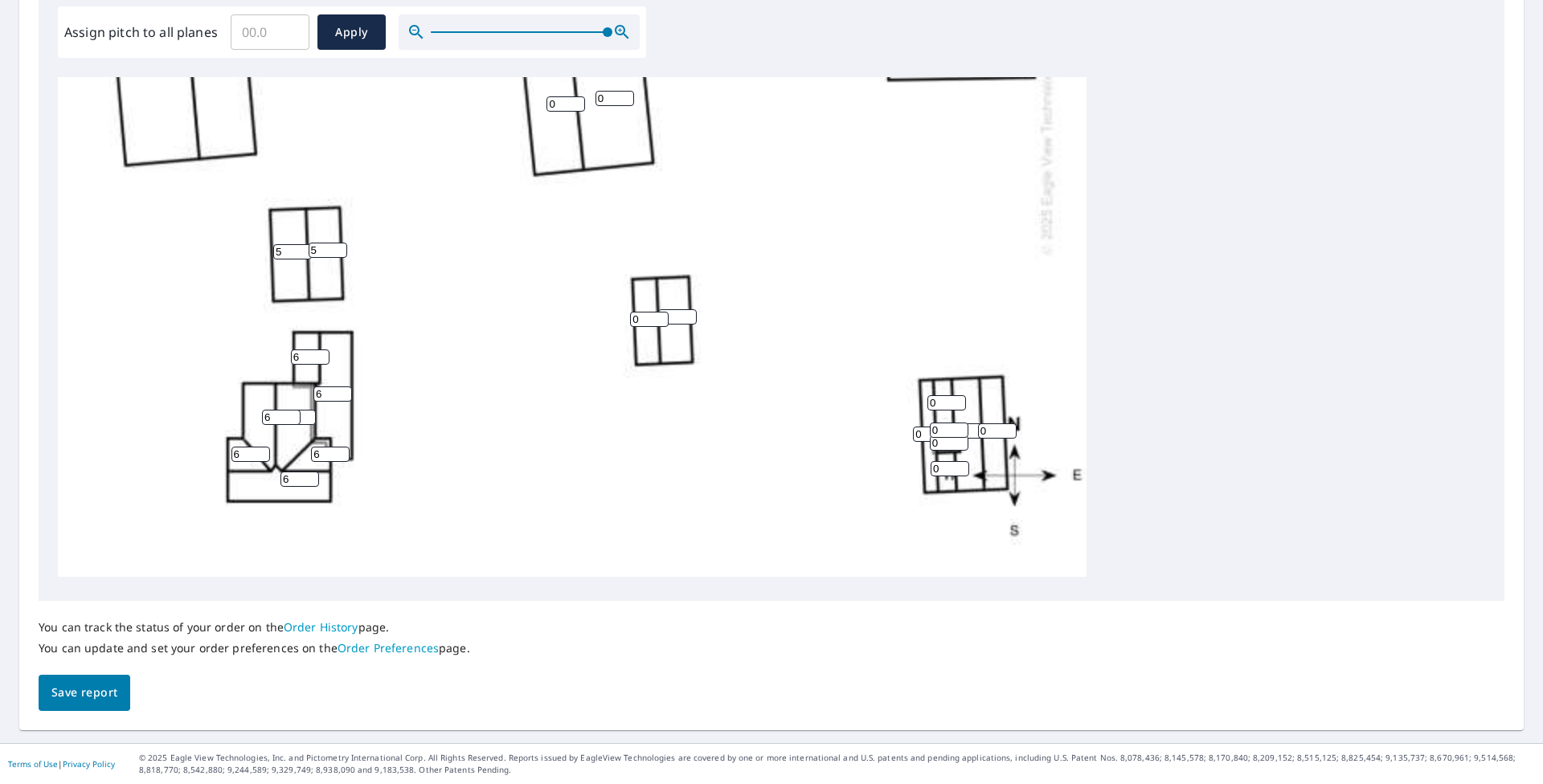 drag, startPoint x: 922, startPoint y: 419, endPoint x: 870, endPoint y: 416, distance: 52.086467 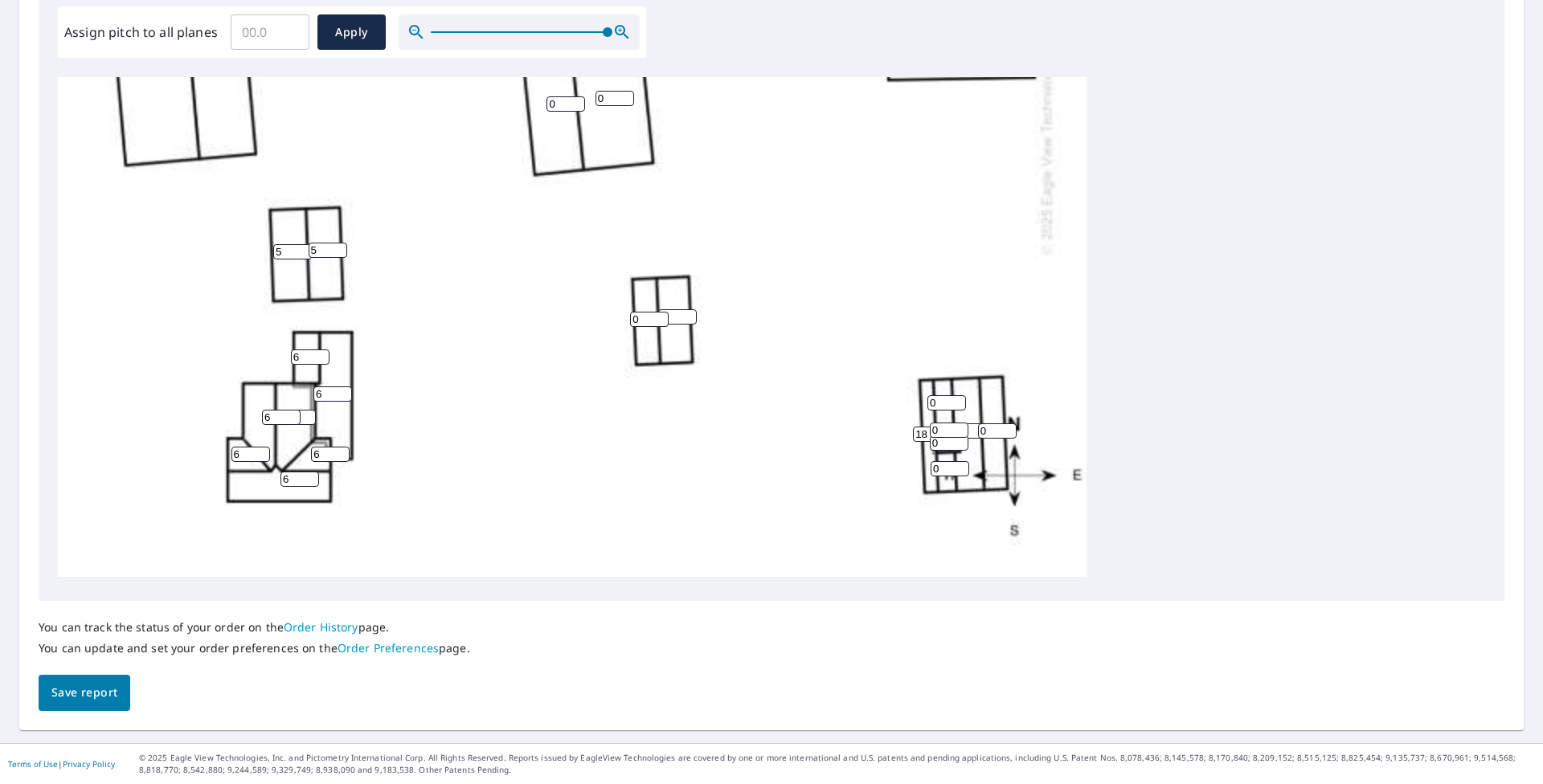 type on "18" 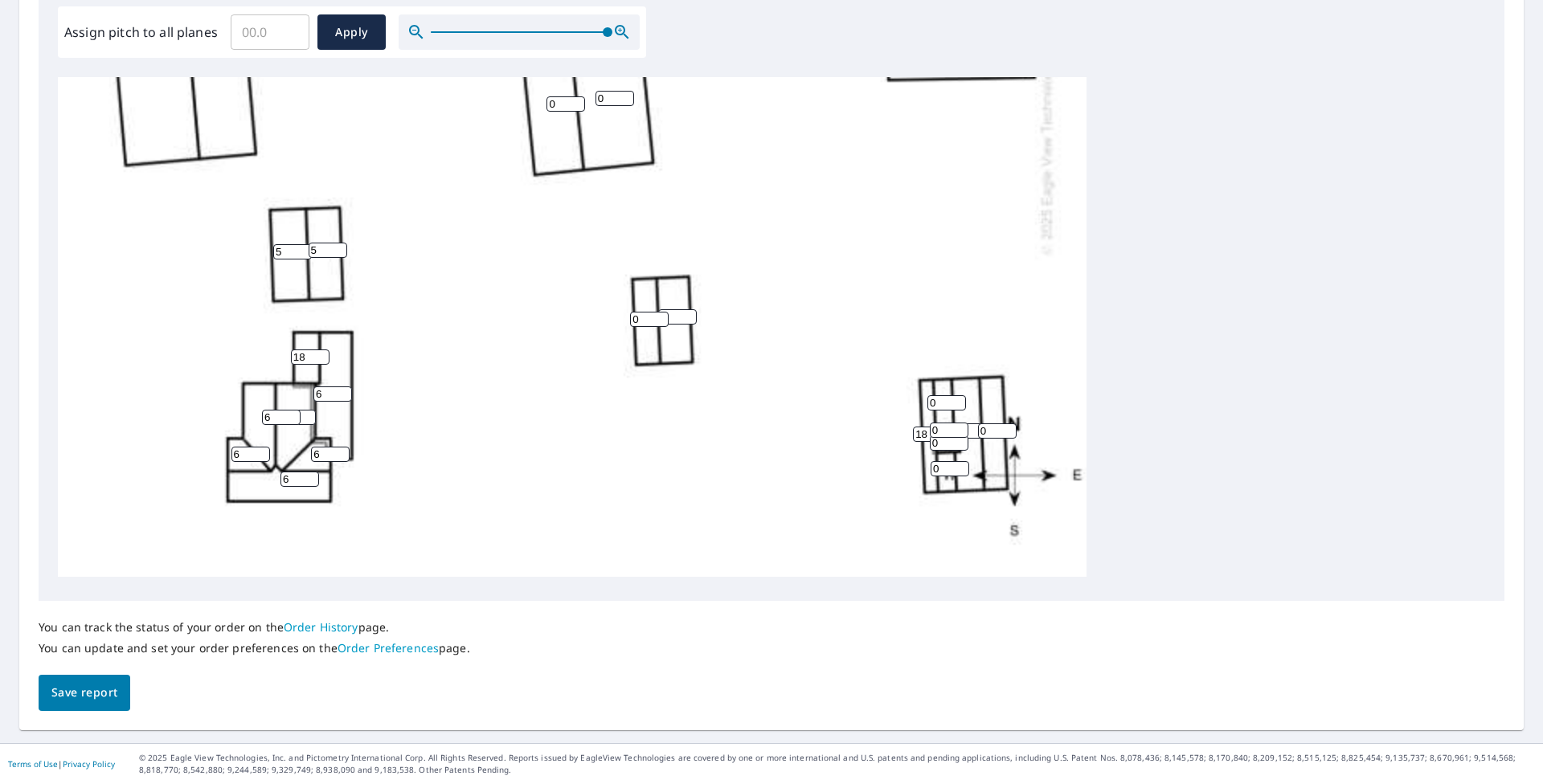type on "18" 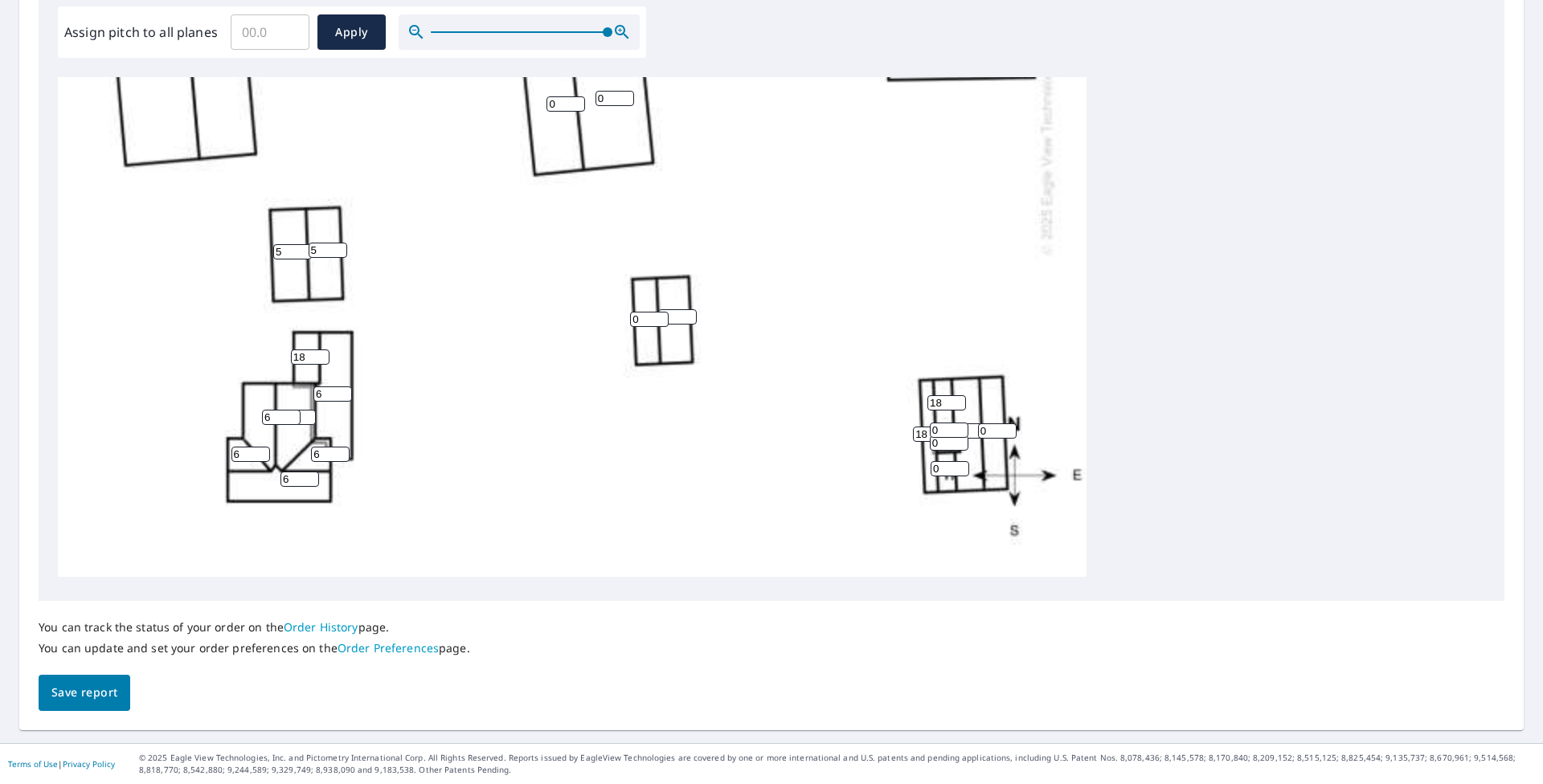 type on "18" 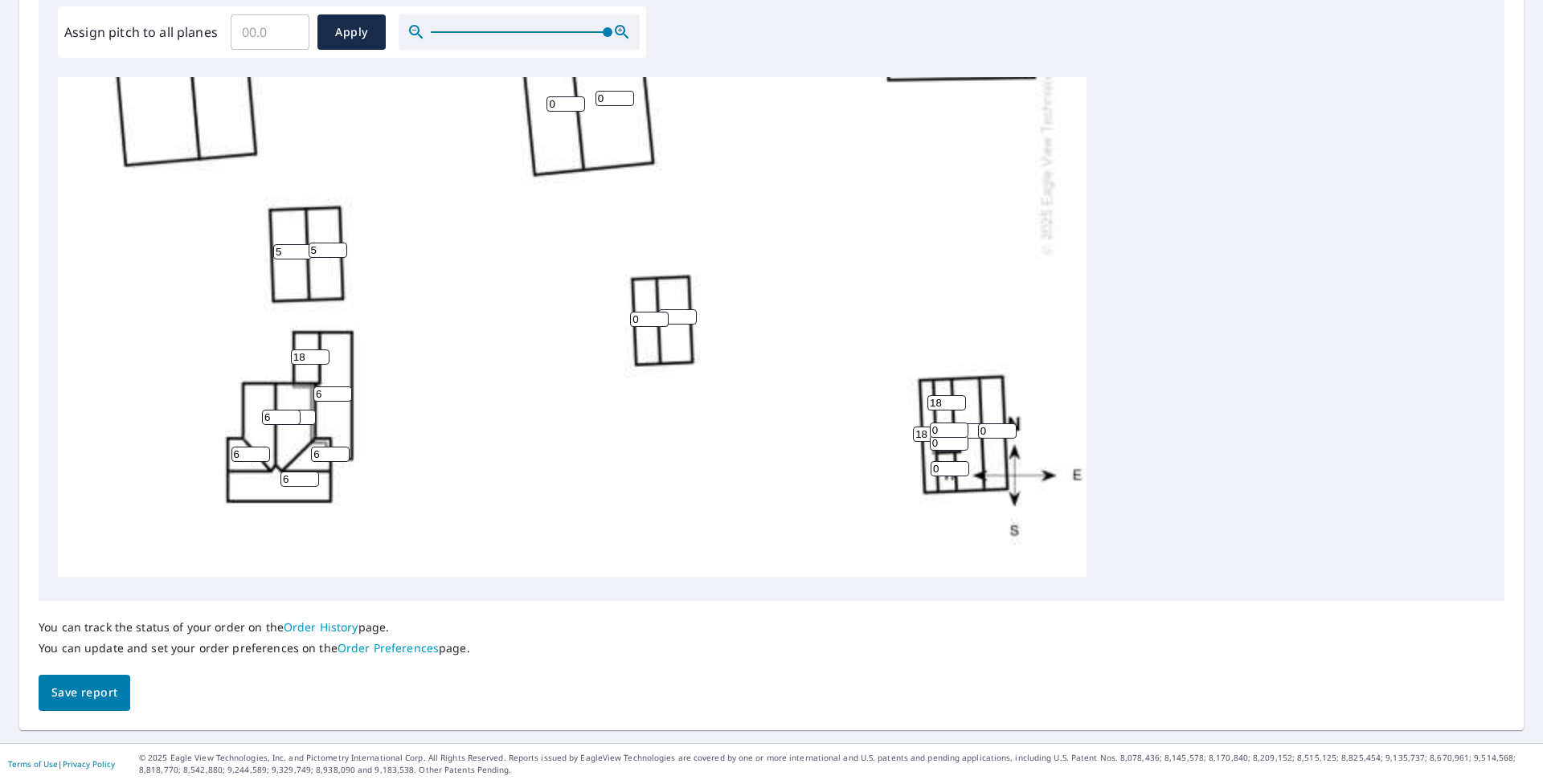 drag, startPoint x: 943, startPoint y: 418, endPoint x: 849, endPoint y: 392, distance: 97.52948 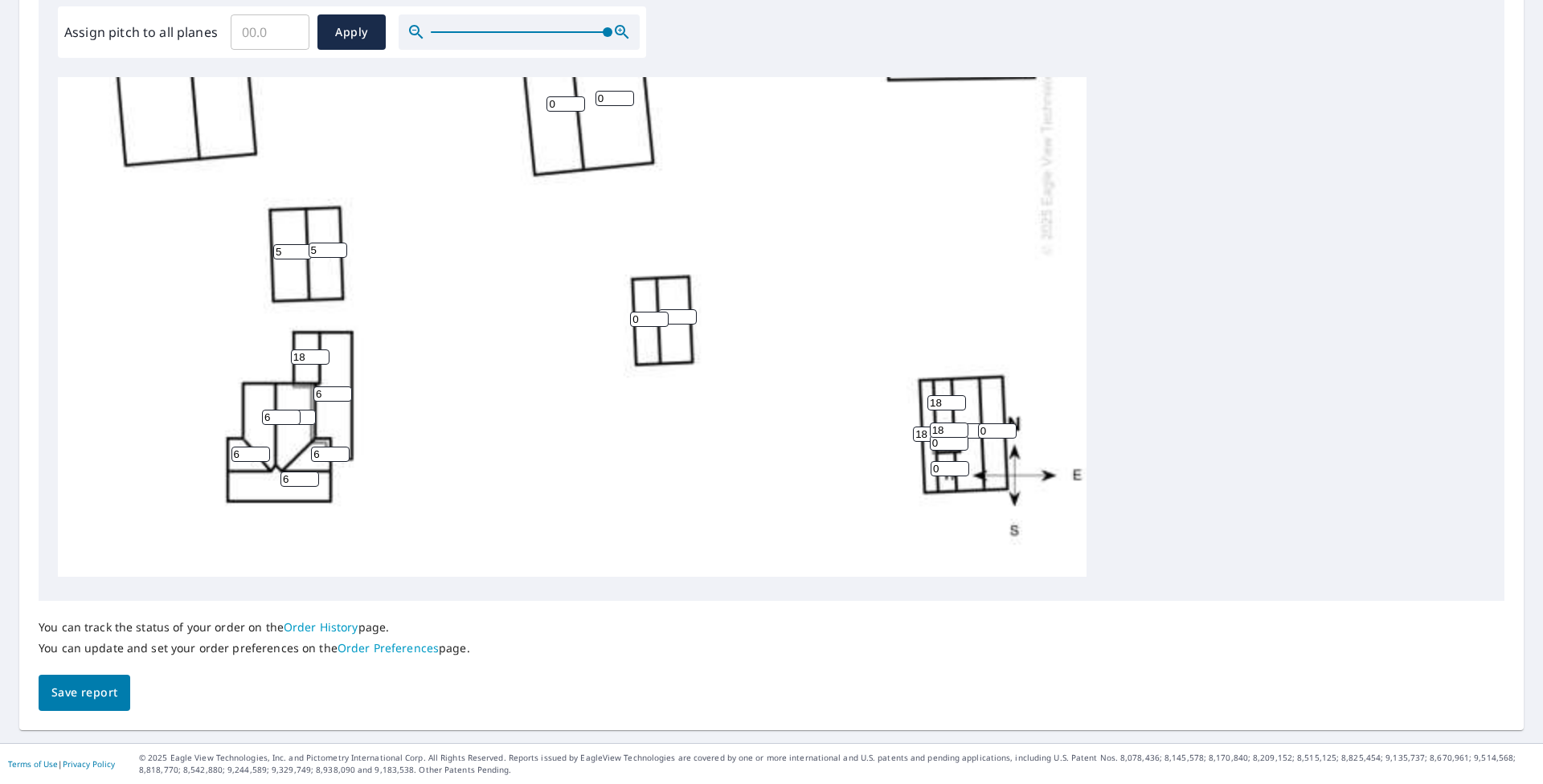 type on "18" 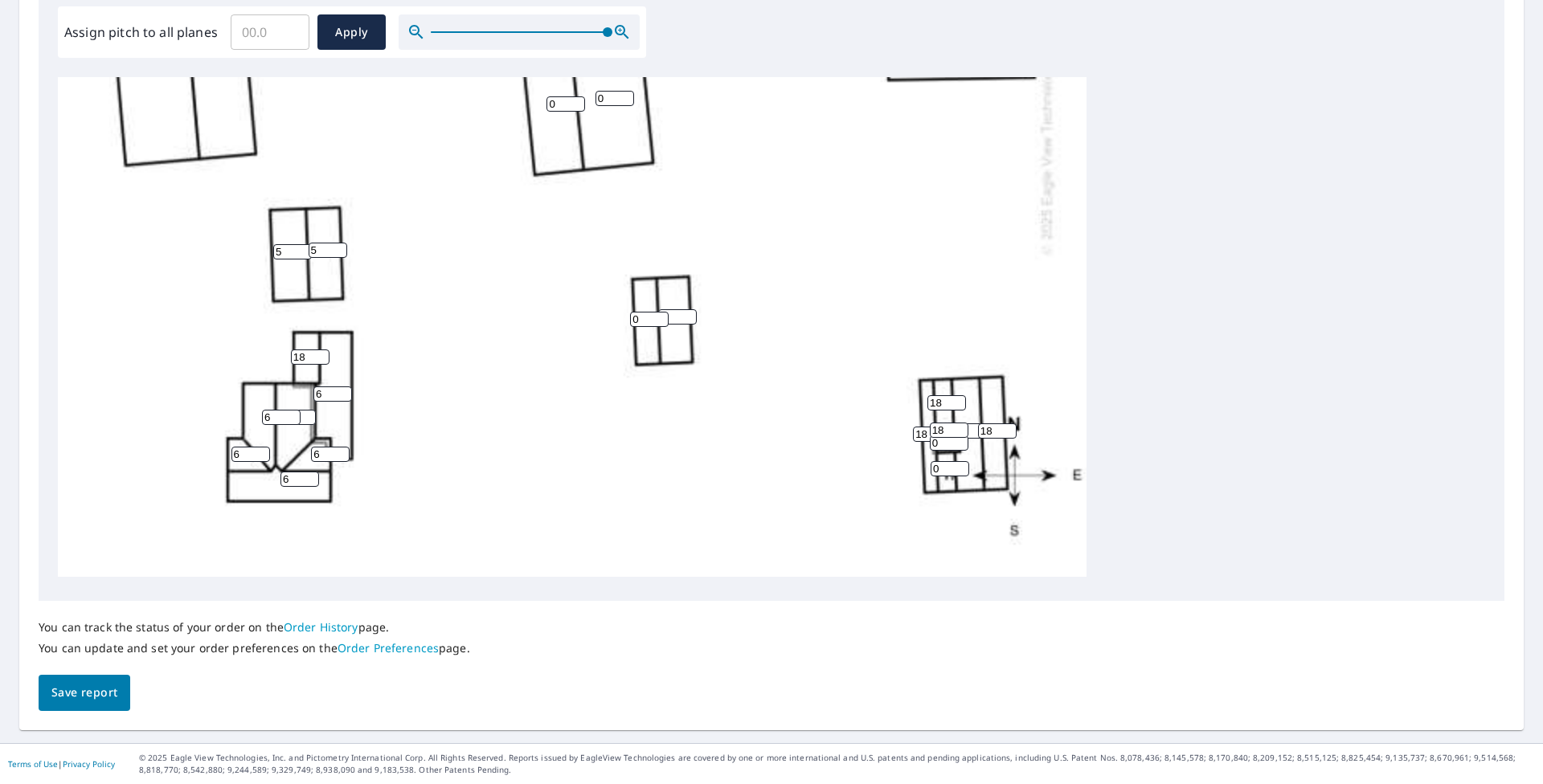 type on "18" 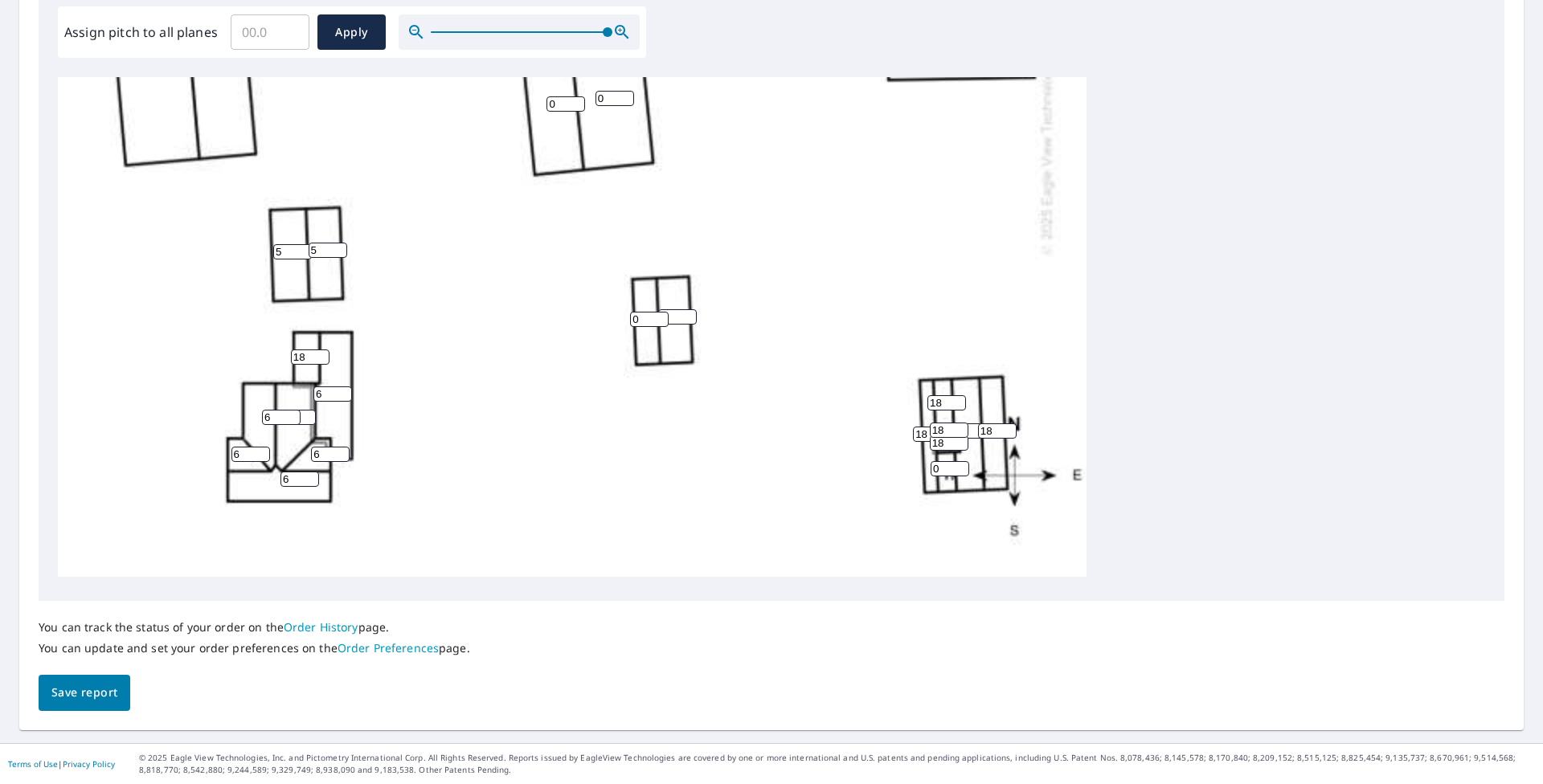 type on "18" 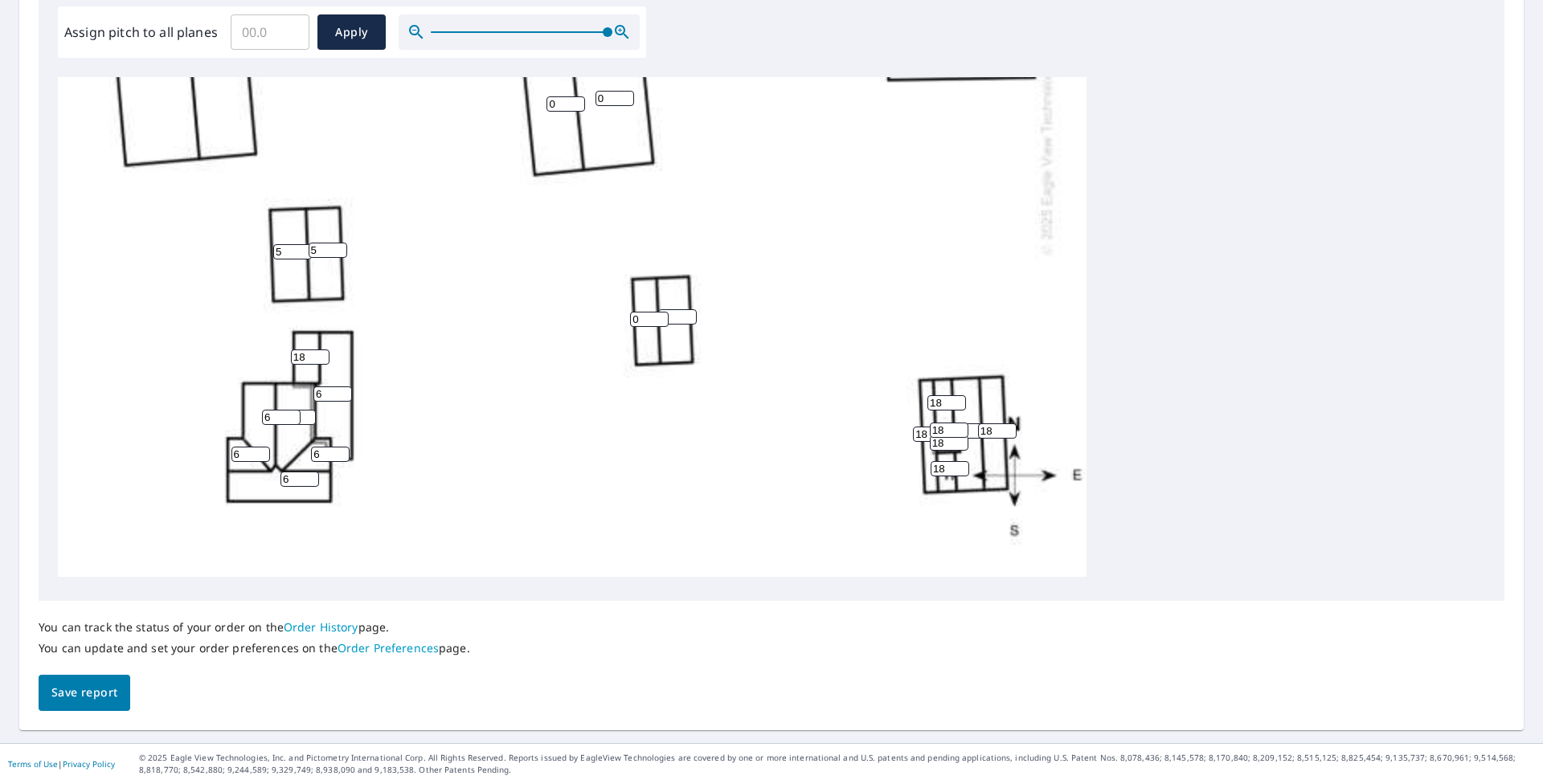 type on "18" 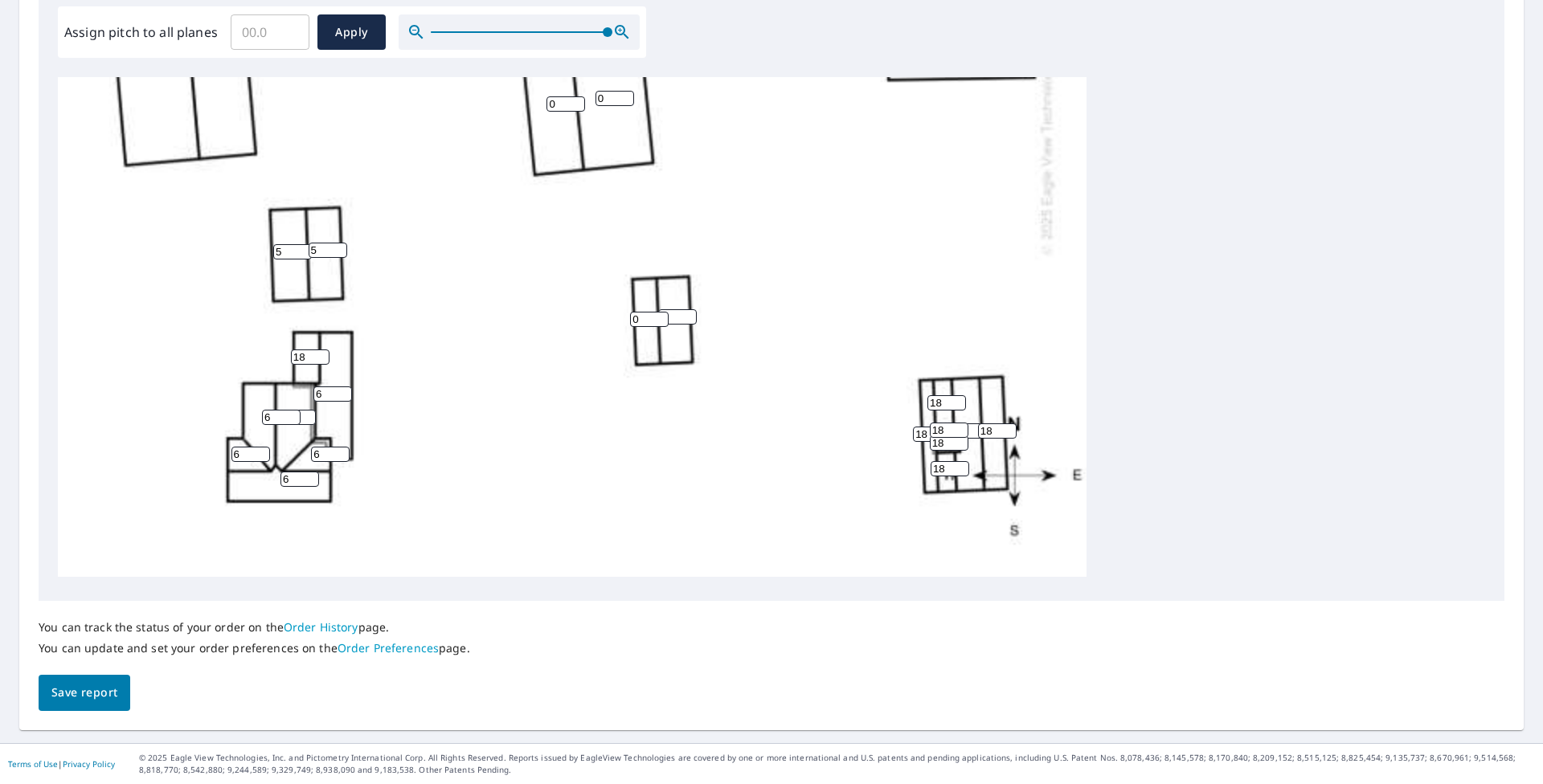 drag, startPoint x: 647, startPoint y: 305, endPoint x: 534, endPoint y: 265, distance: 119.87076 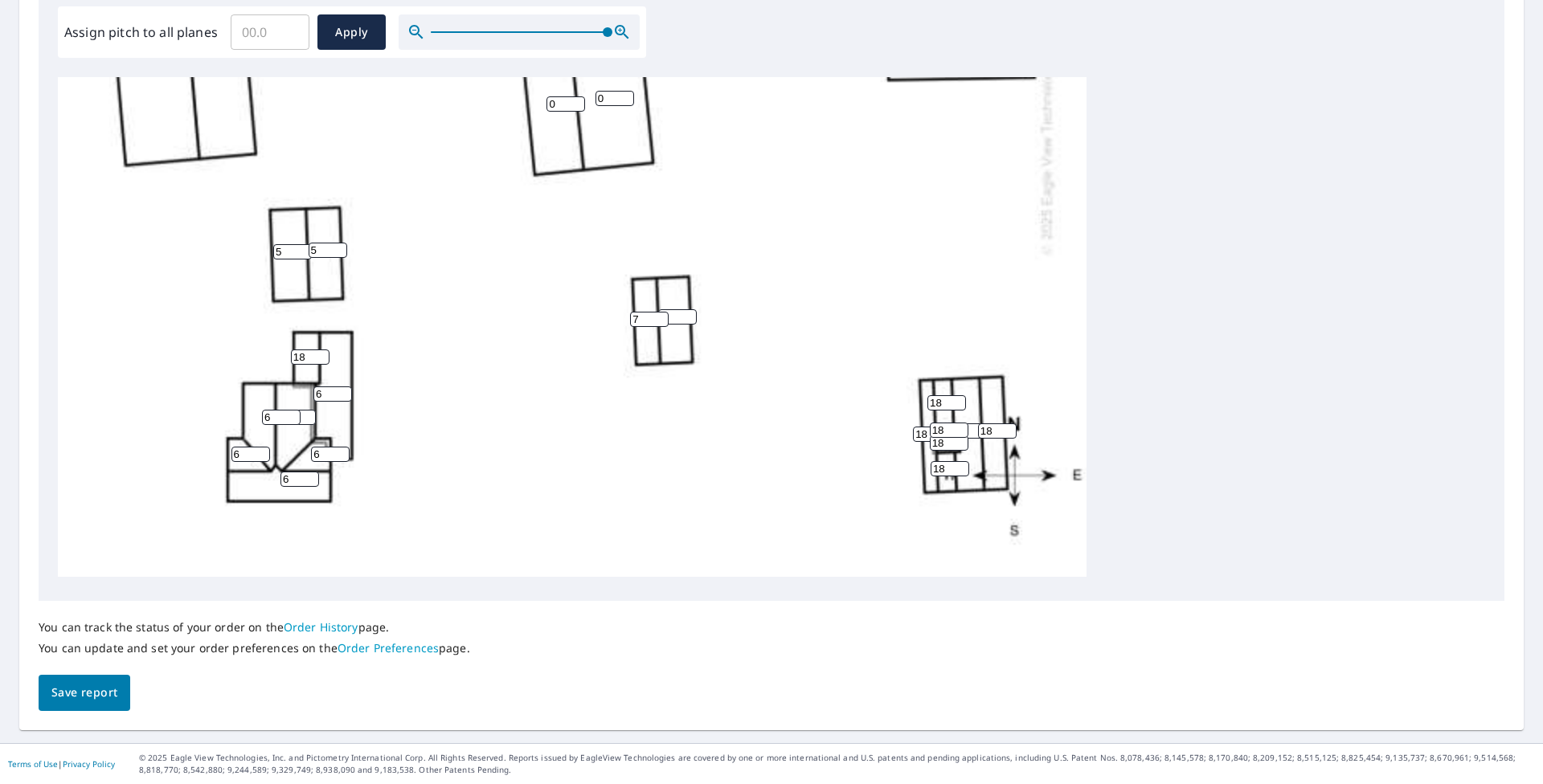 type on "7" 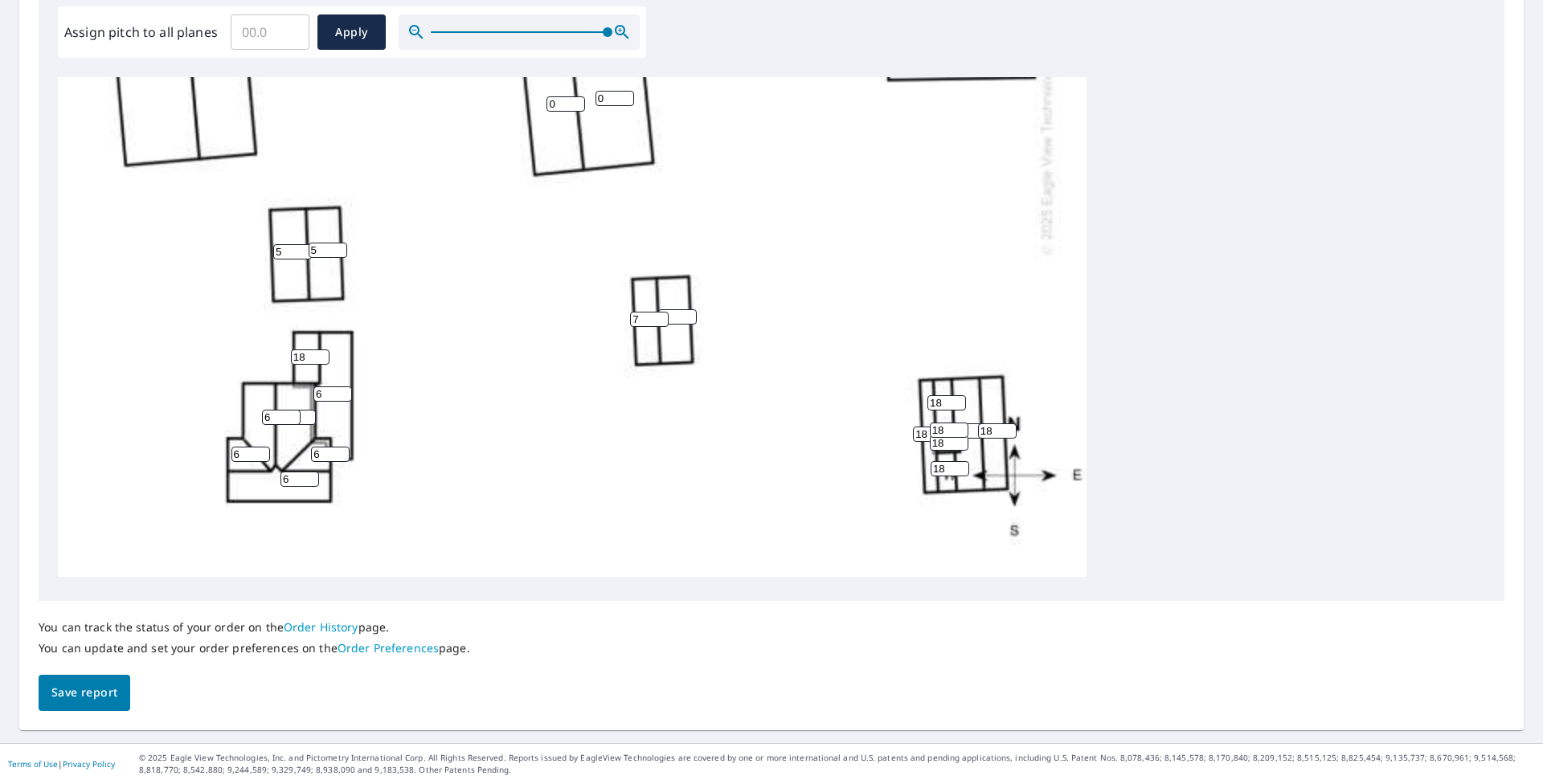click on "0" at bounding box center (677, 316) 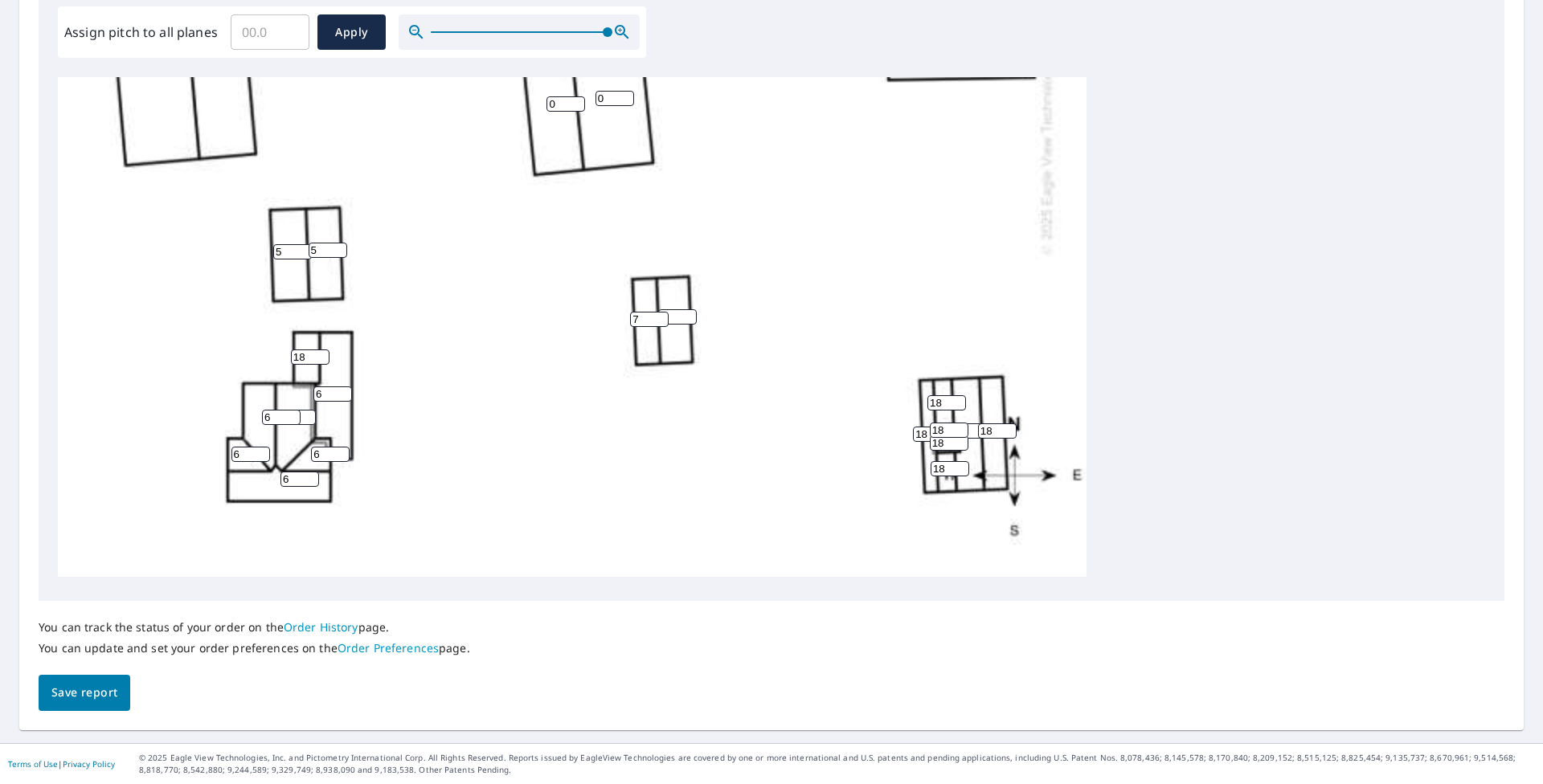 type on "7" 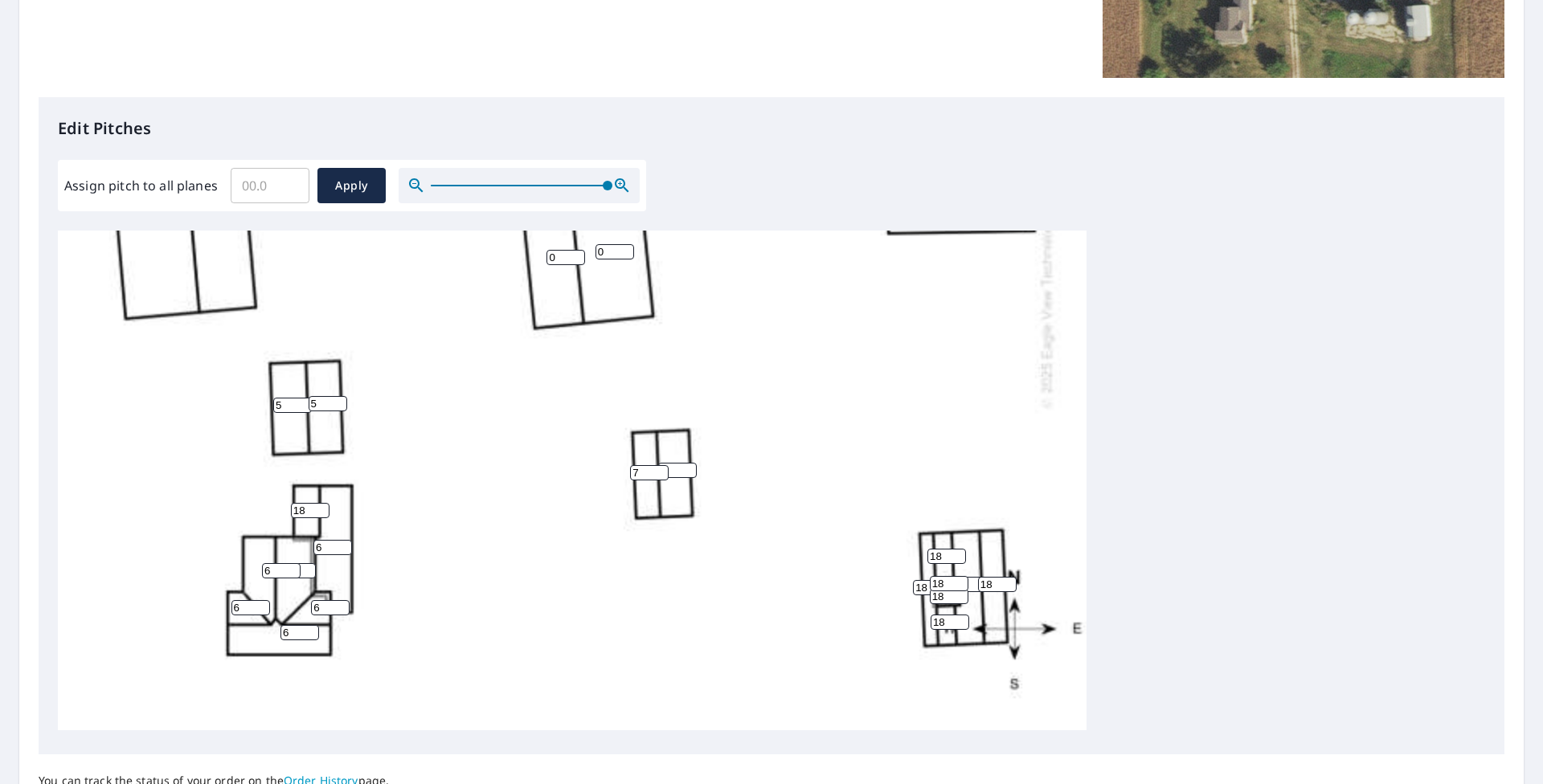 scroll, scrollTop: 327, scrollLeft: 0, axis: vertical 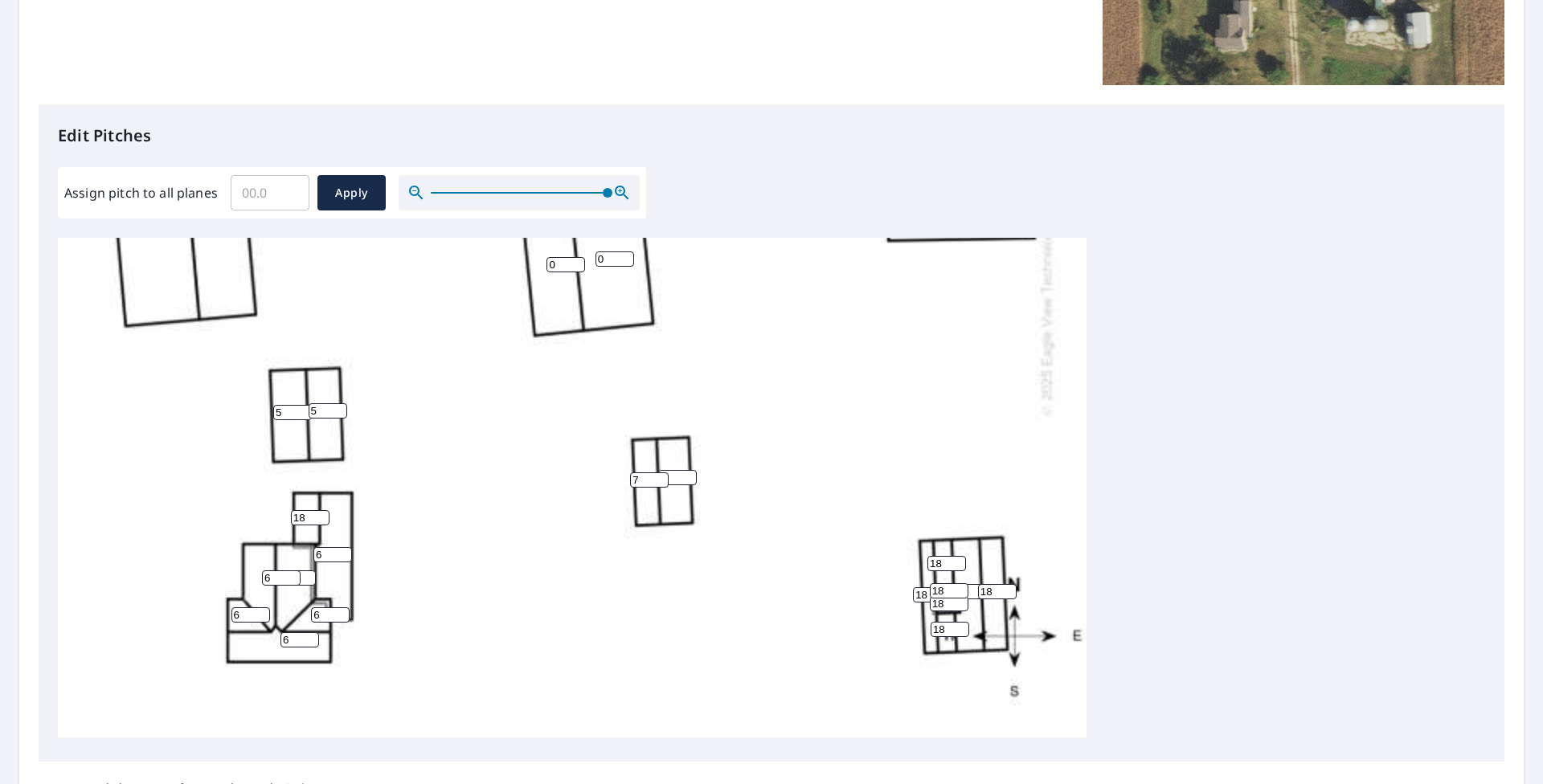 drag, startPoint x: 566, startPoint y: 251, endPoint x: 447, endPoint y: 263, distance: 119.6035 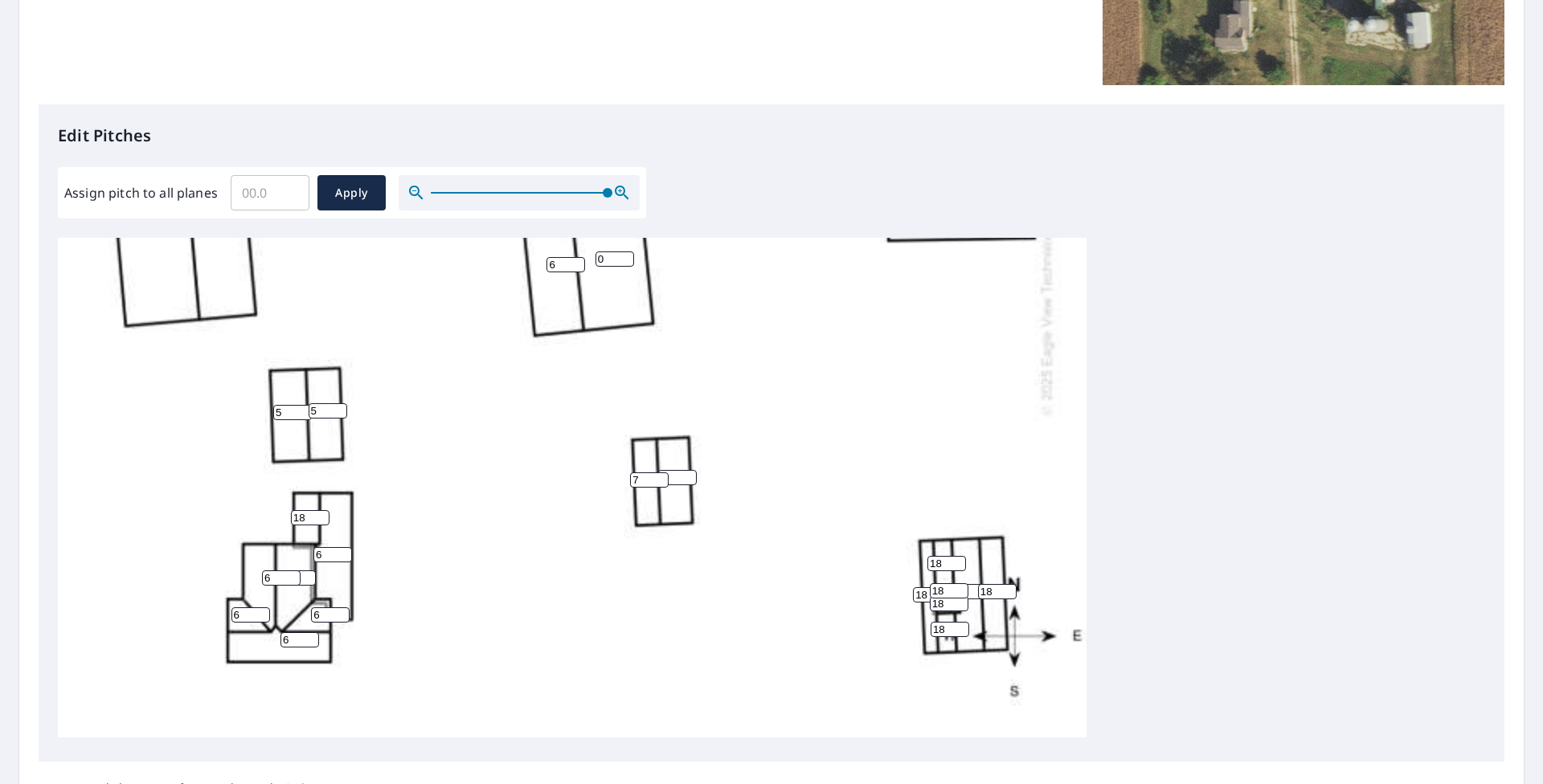 type on "6" 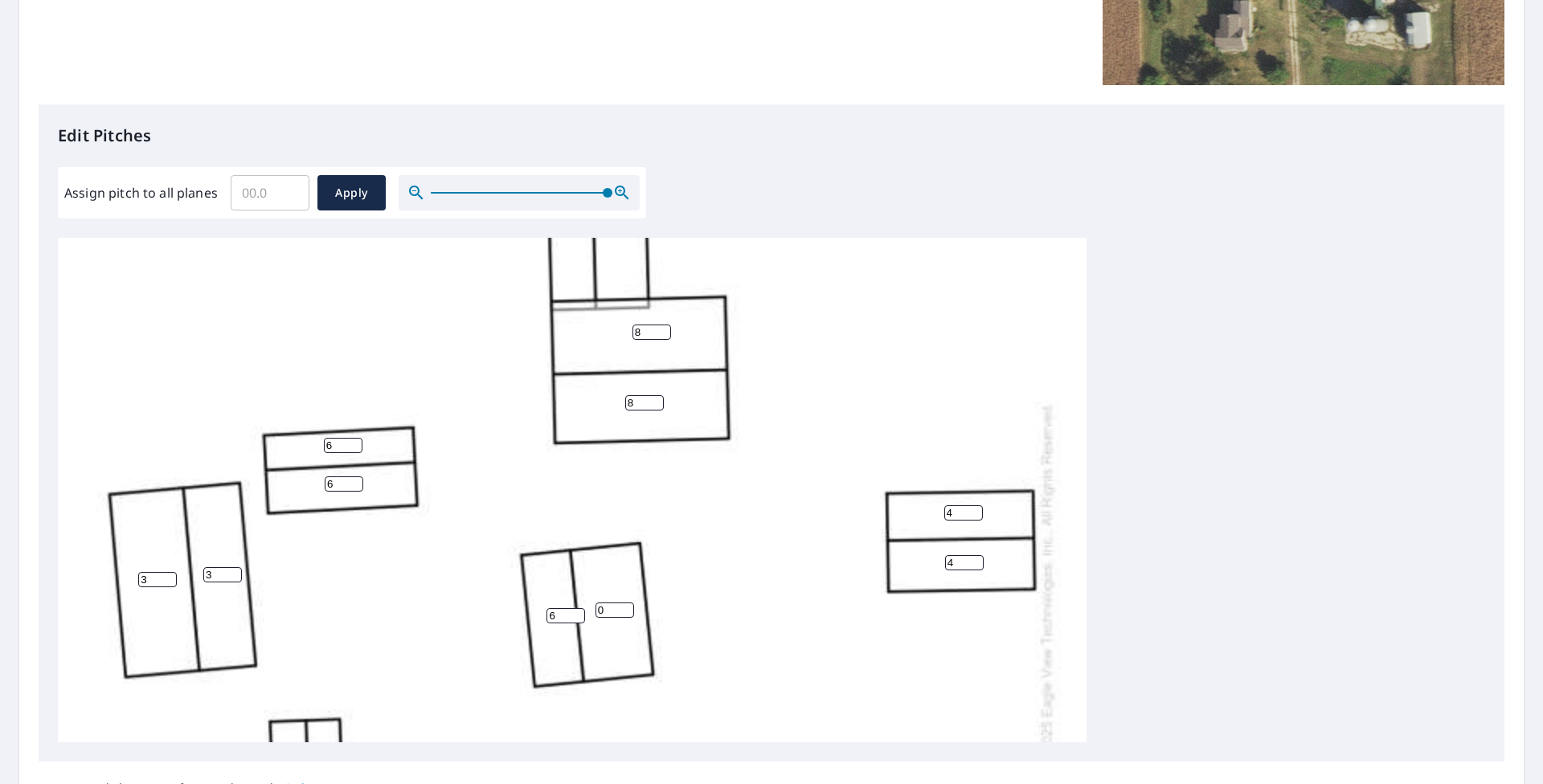 drag, startPoint x: 604, startPoint y: 609, endPoint x: 556, endPoint y: 605, distance: 48.166378 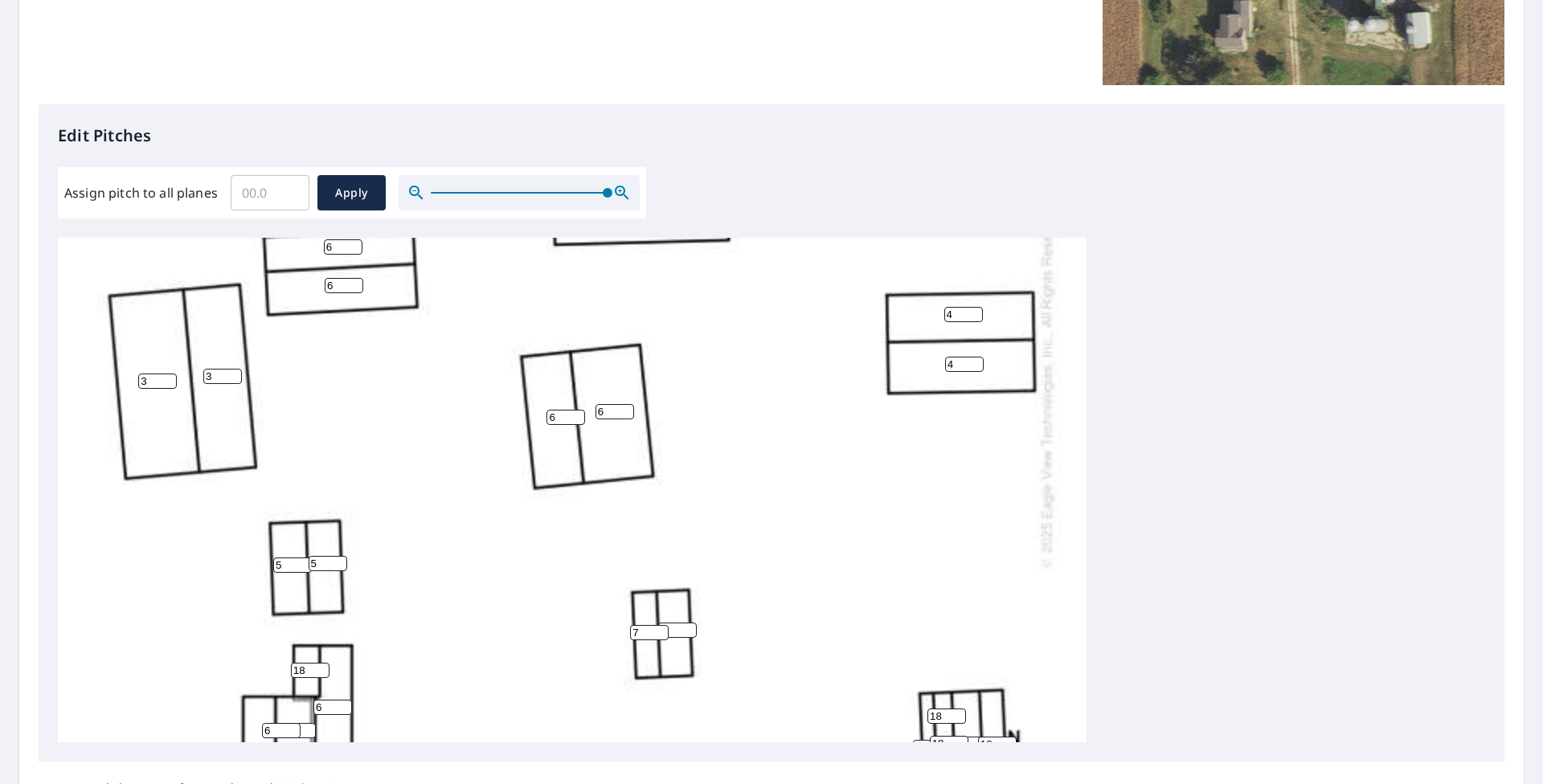scroll, scrollTop: 521, scrollLeft: 0, axis: vertical 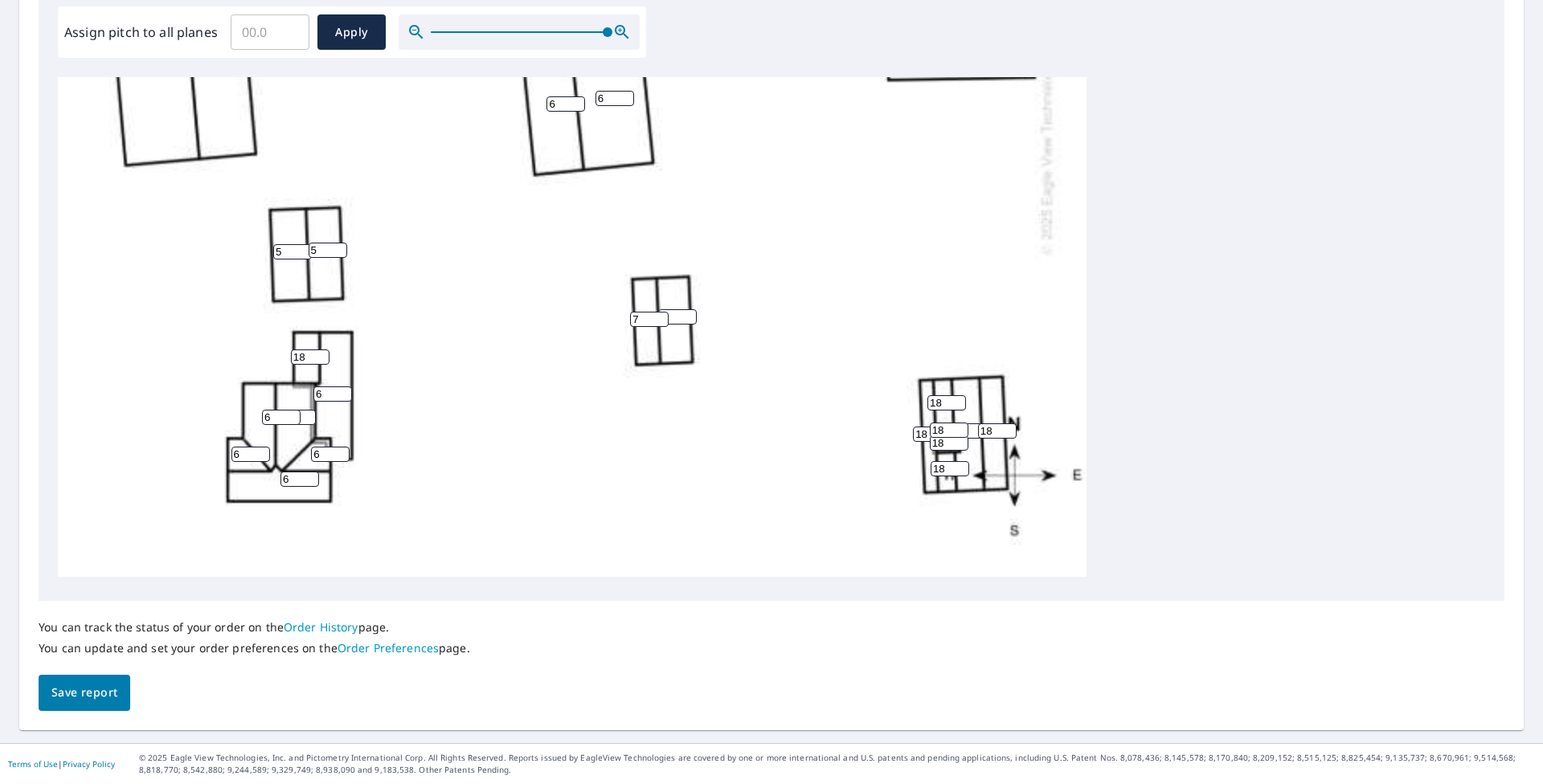 type on "6" 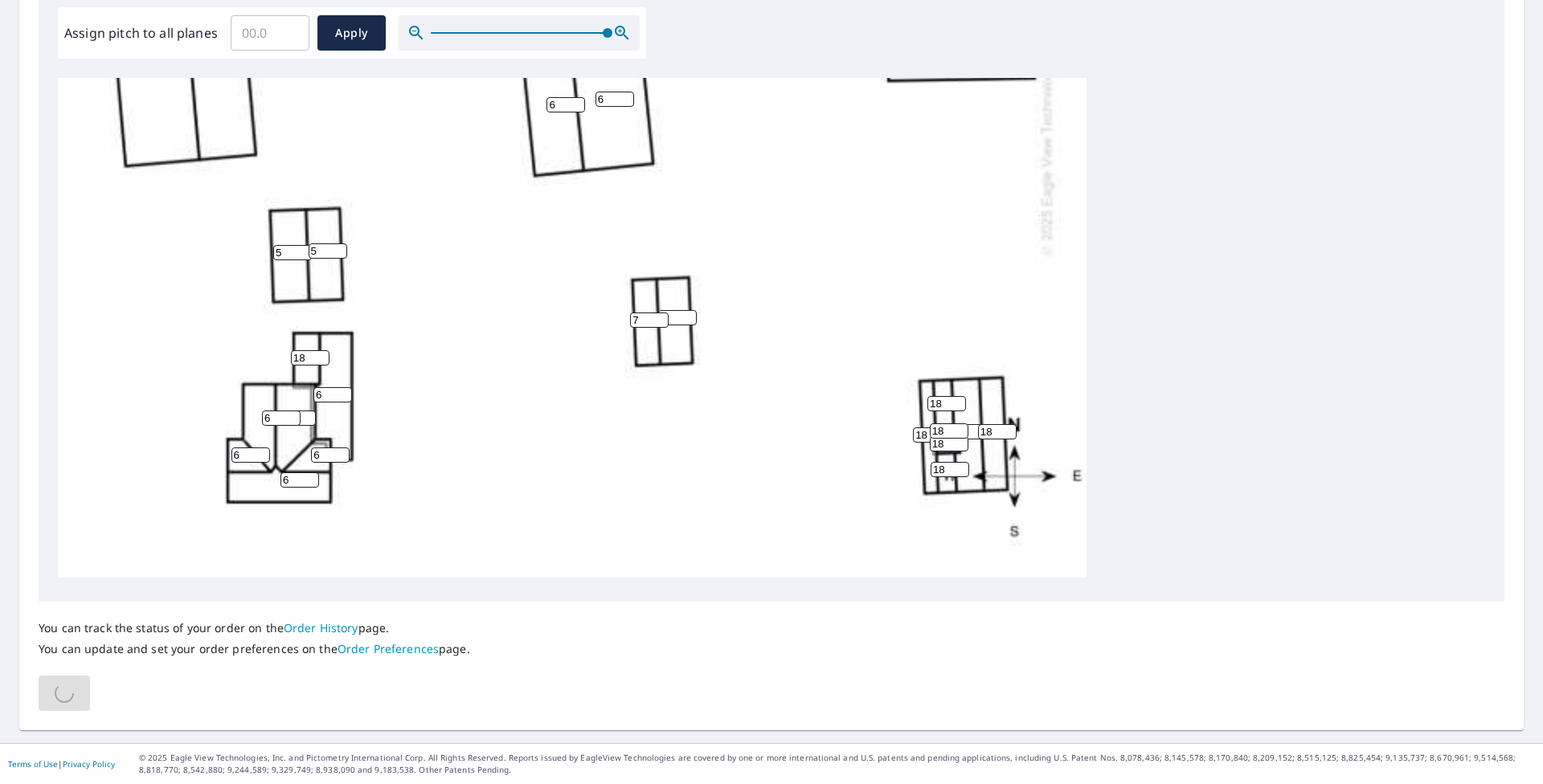 scroll, scrollTop: 487, scrollLeft: 0, axis: vertical 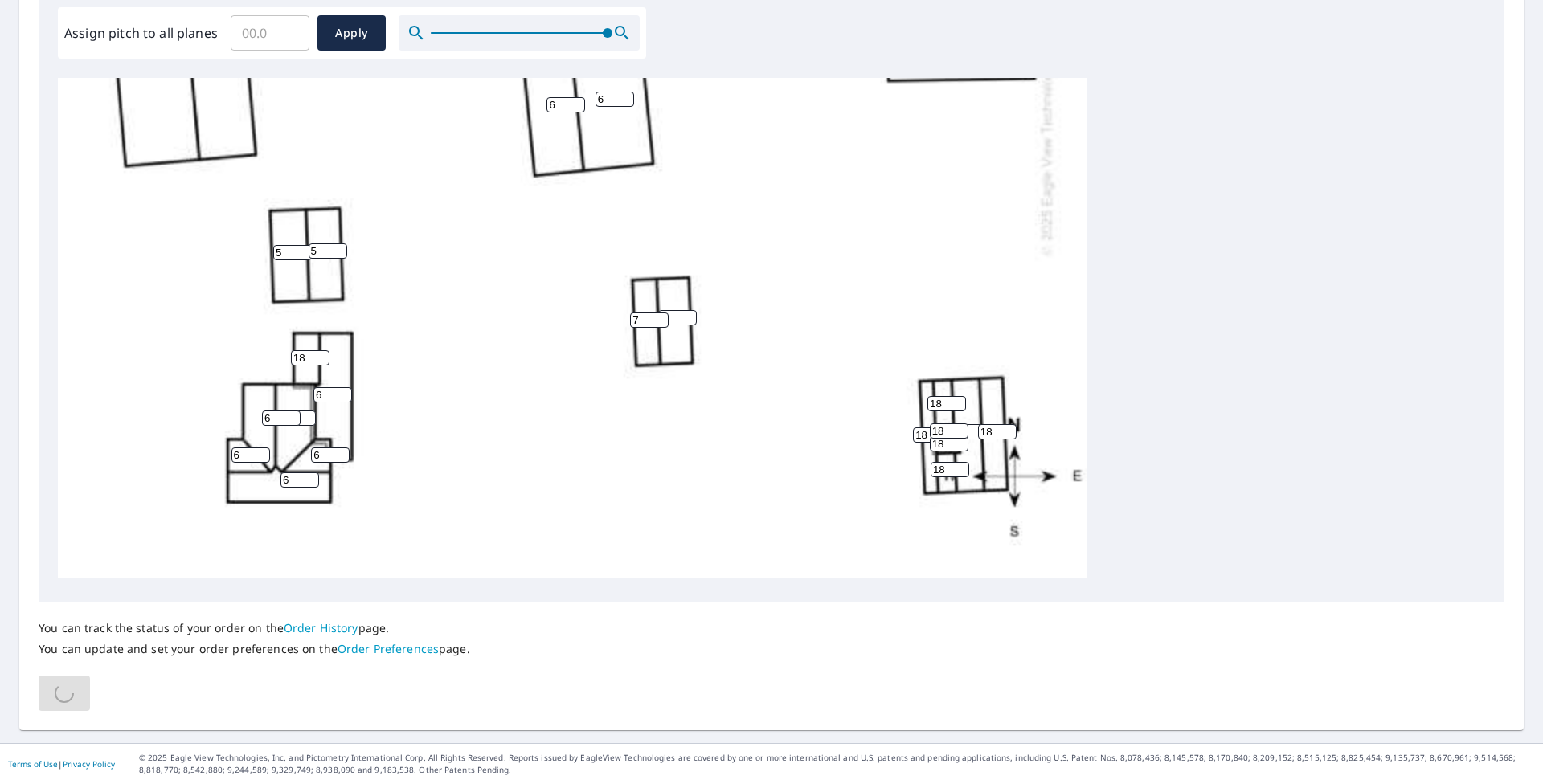drag, startPoint x: 312, startPoint y: 351, endPoint x: 289, endPoint y: 349, distance: 23.086793 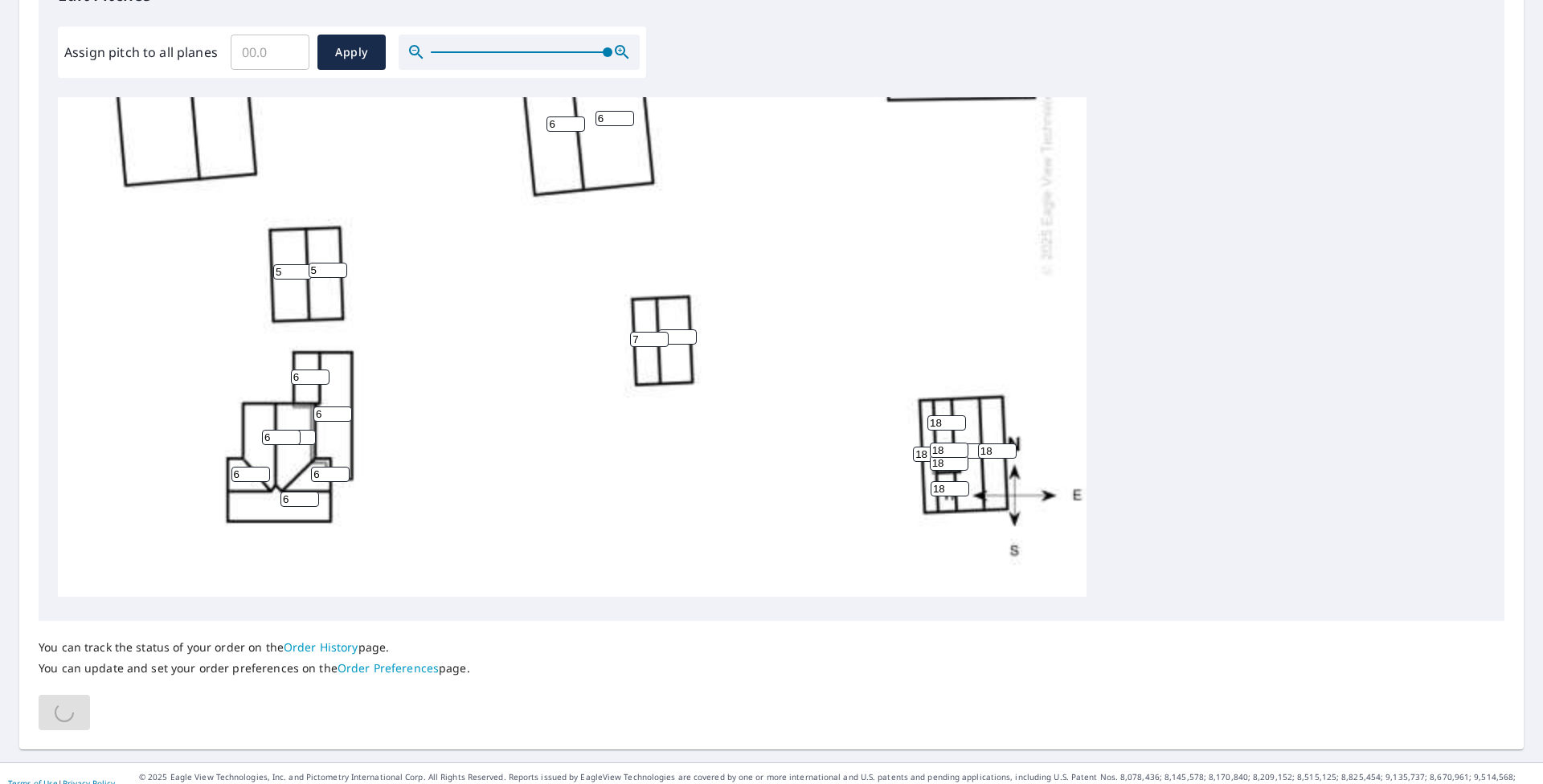 scroll, scrollTop: 246, scrollLeft: 0, axis: vertical 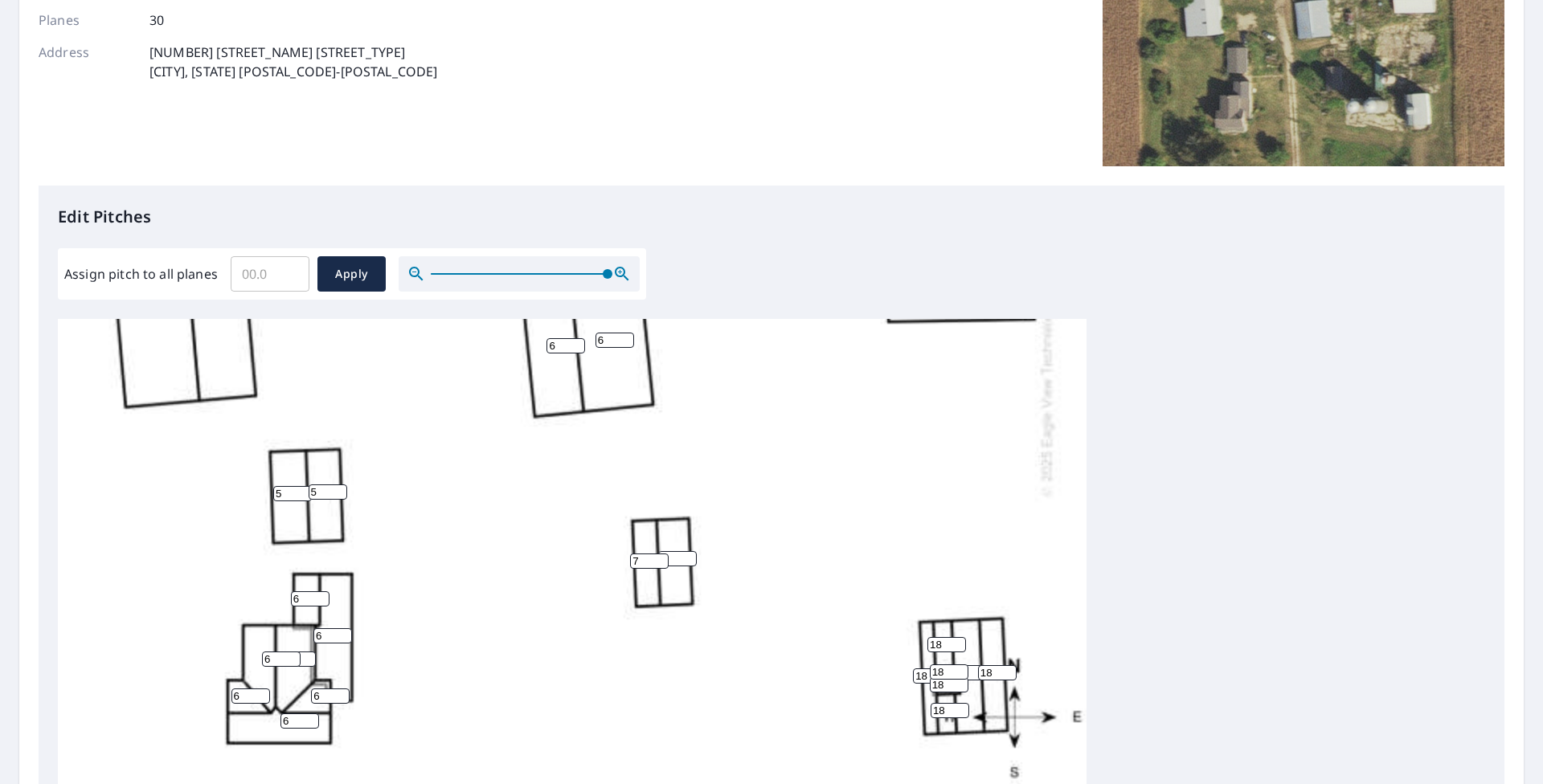 type on "6" 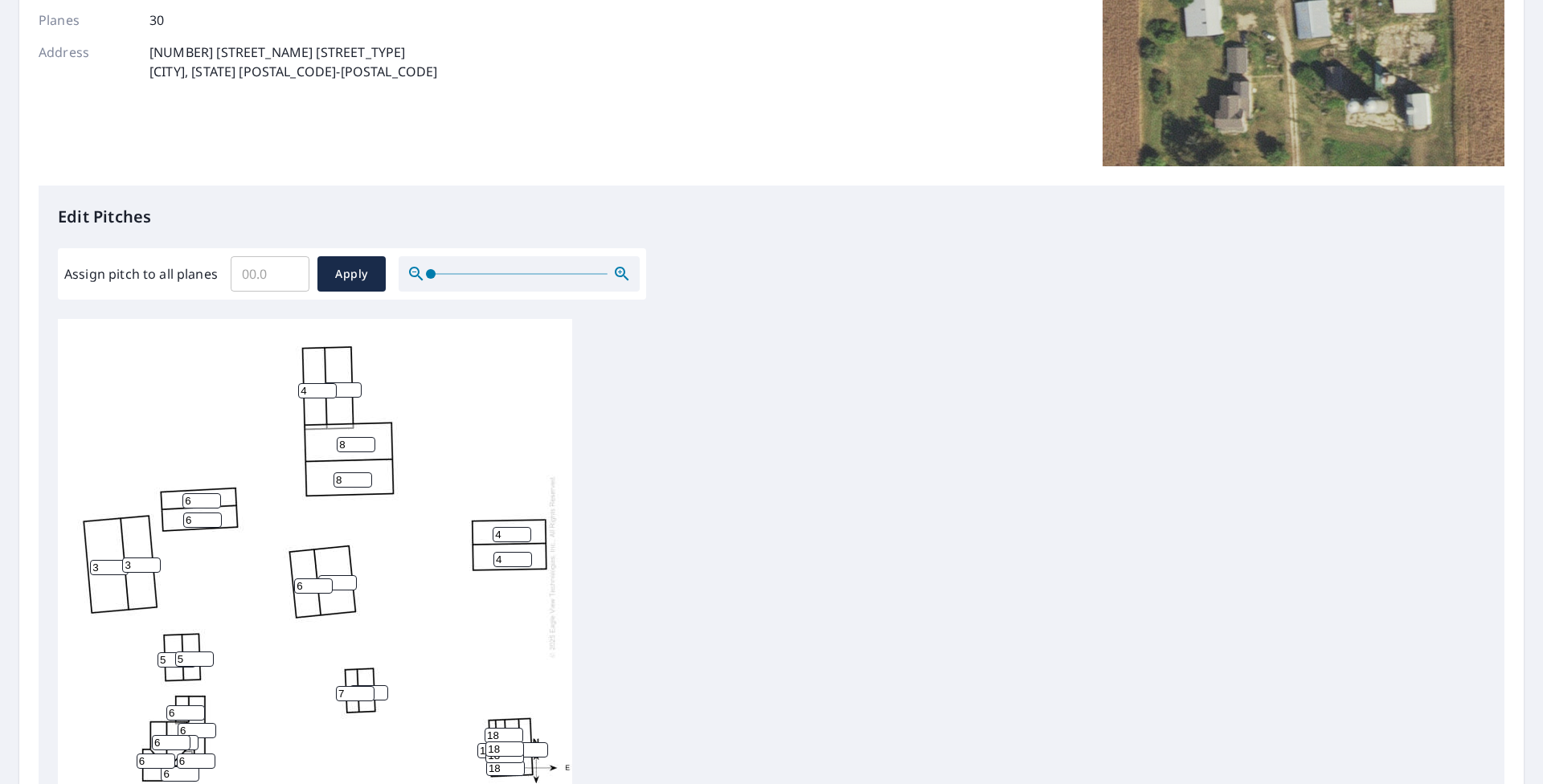 scroll, scrollTop: 17, scrollLeft: 0, axis: vertical 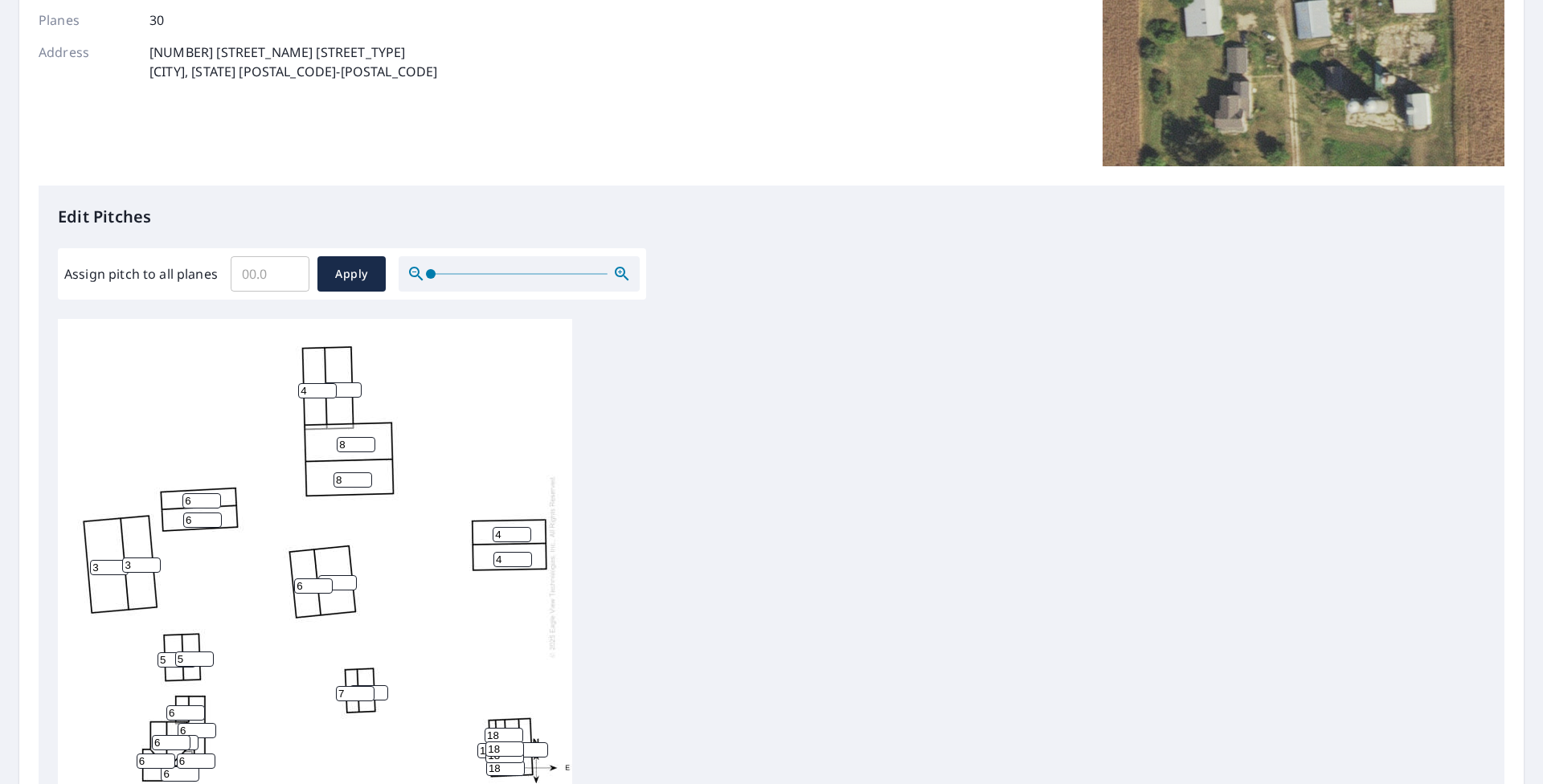 drag, startPoint x: 600, startPoint y: 275, endPoint x: 422, endPoint y: 318, distance: 183.12018 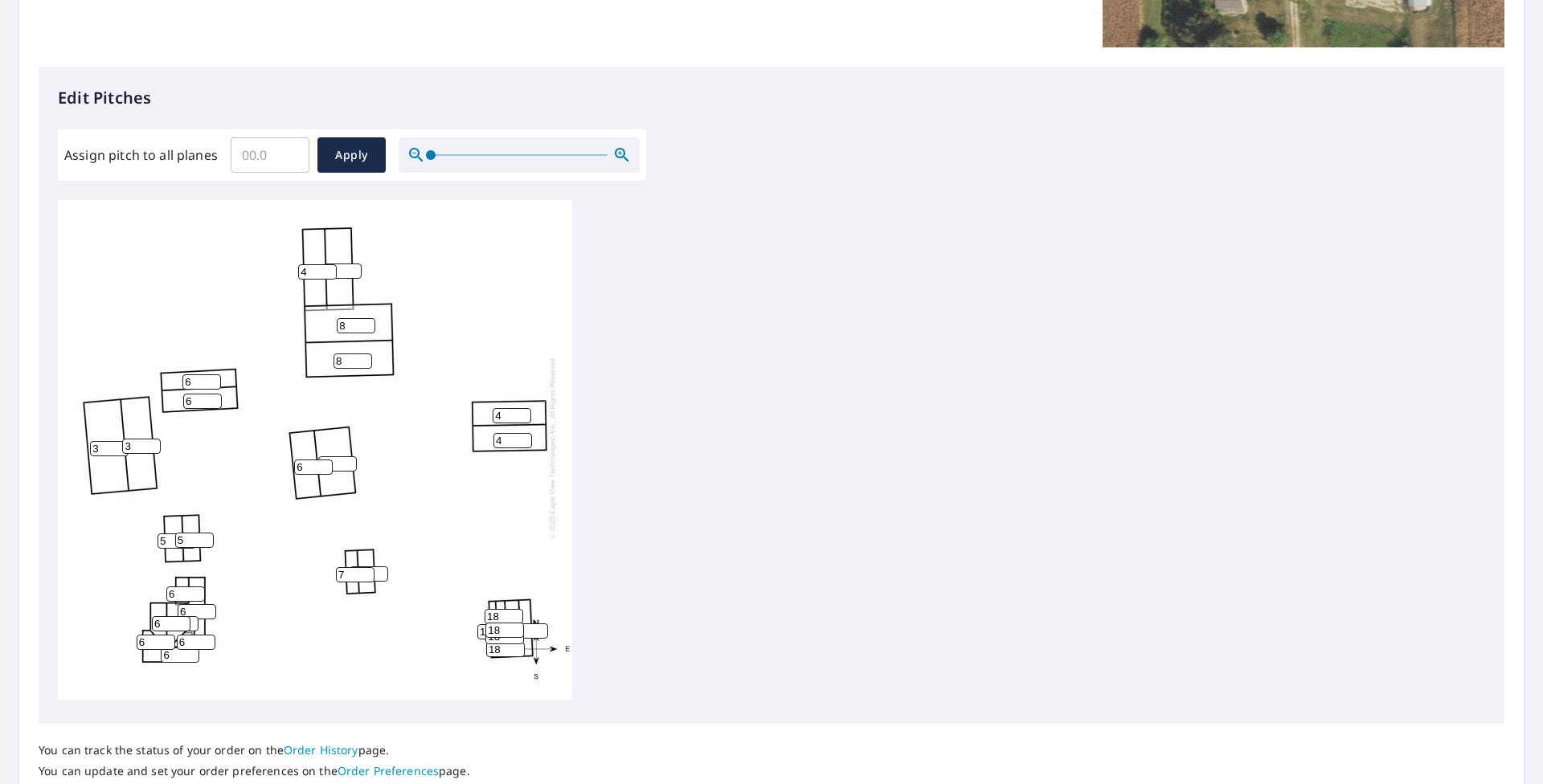 scroll, scrollTop: 406, scrollLeft: 0, axis: vertical 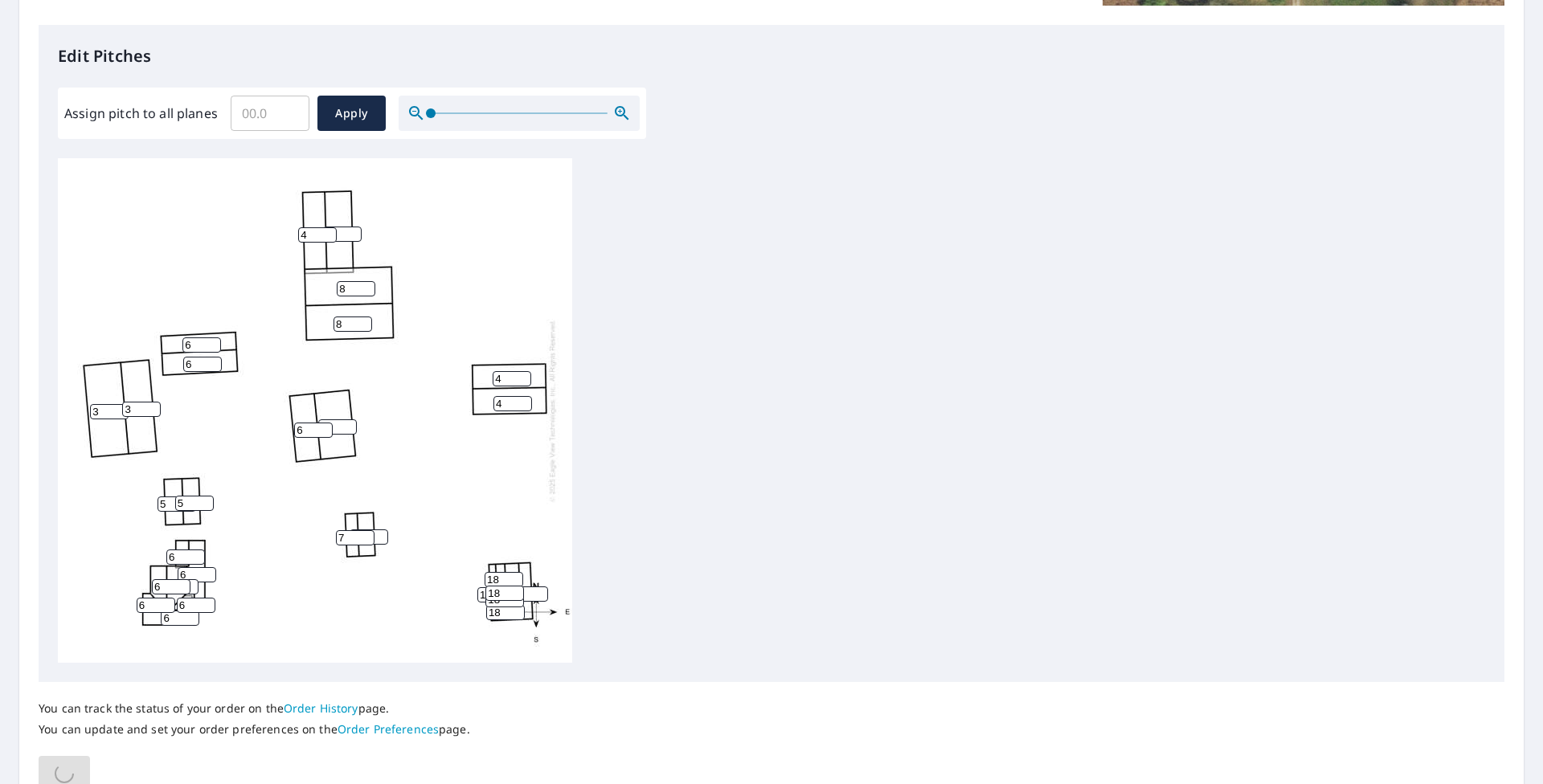 drag, startPoint x: 338, startPoint y: 231, endPoint x: 278, endPoint y: 241, distance: 60.82763 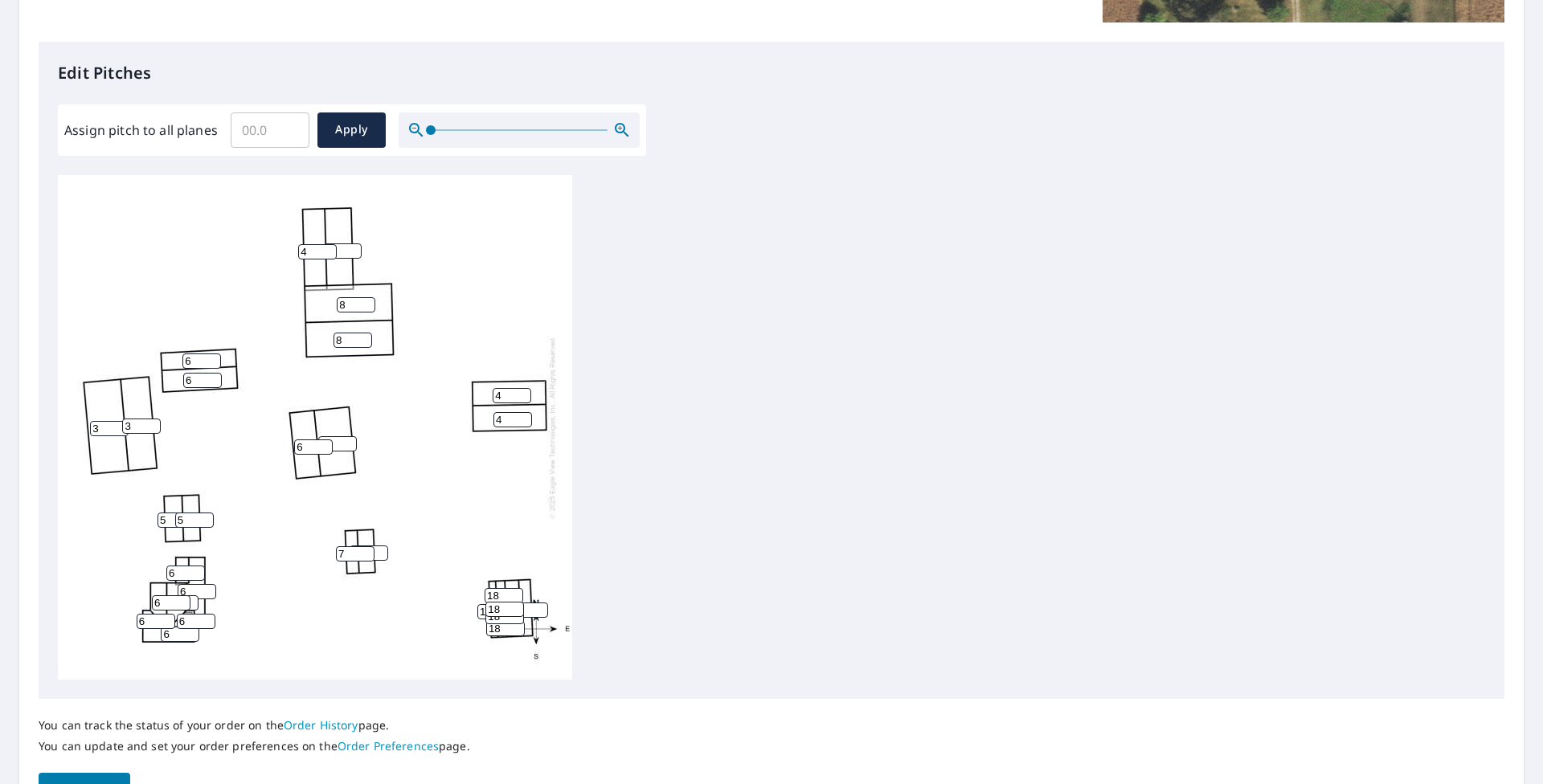 scroll, scrollTop: 482, scrollLeft: 0, axis: vertical 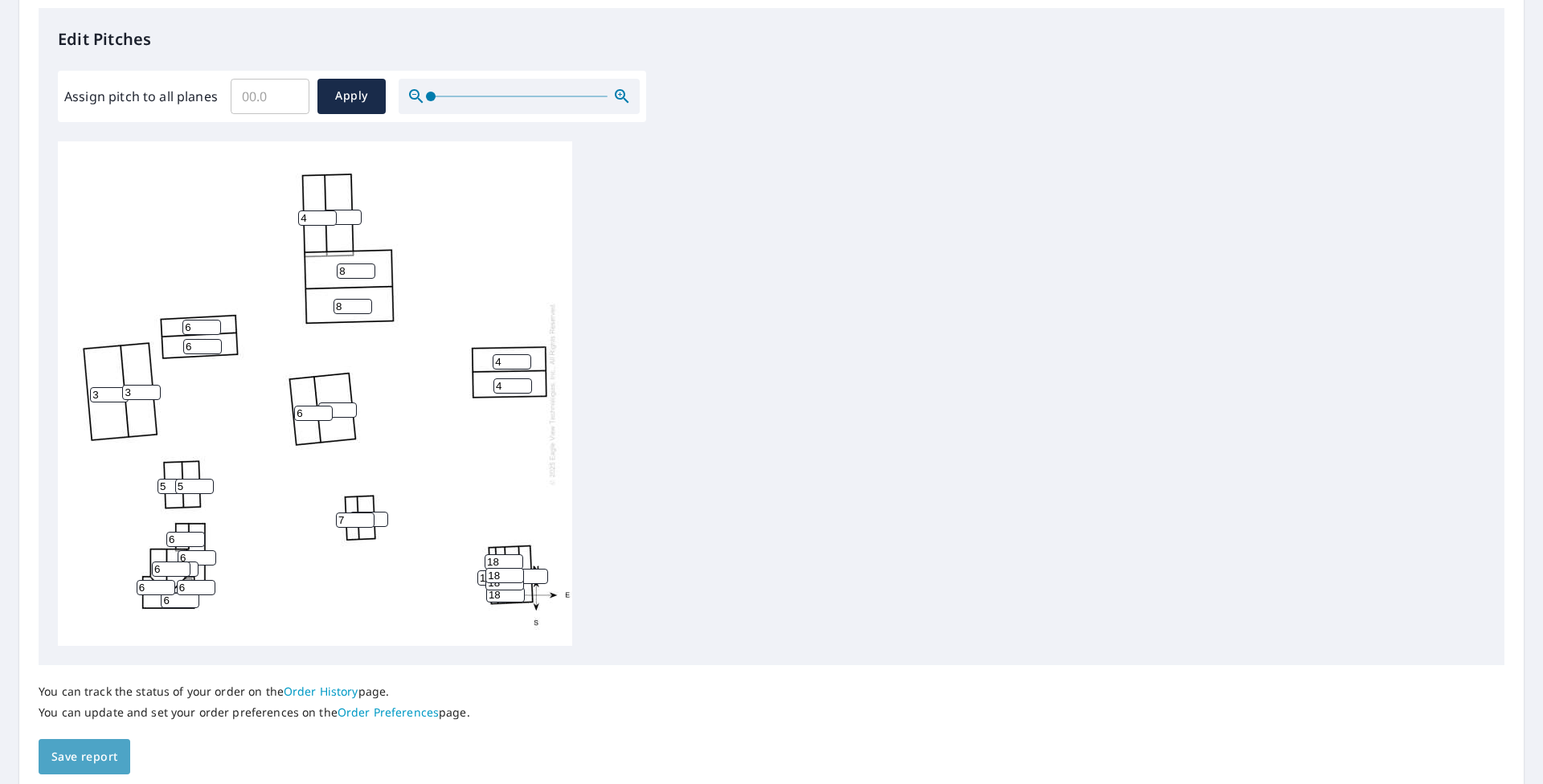 click on "Save report" at bounding box center (84, 757) 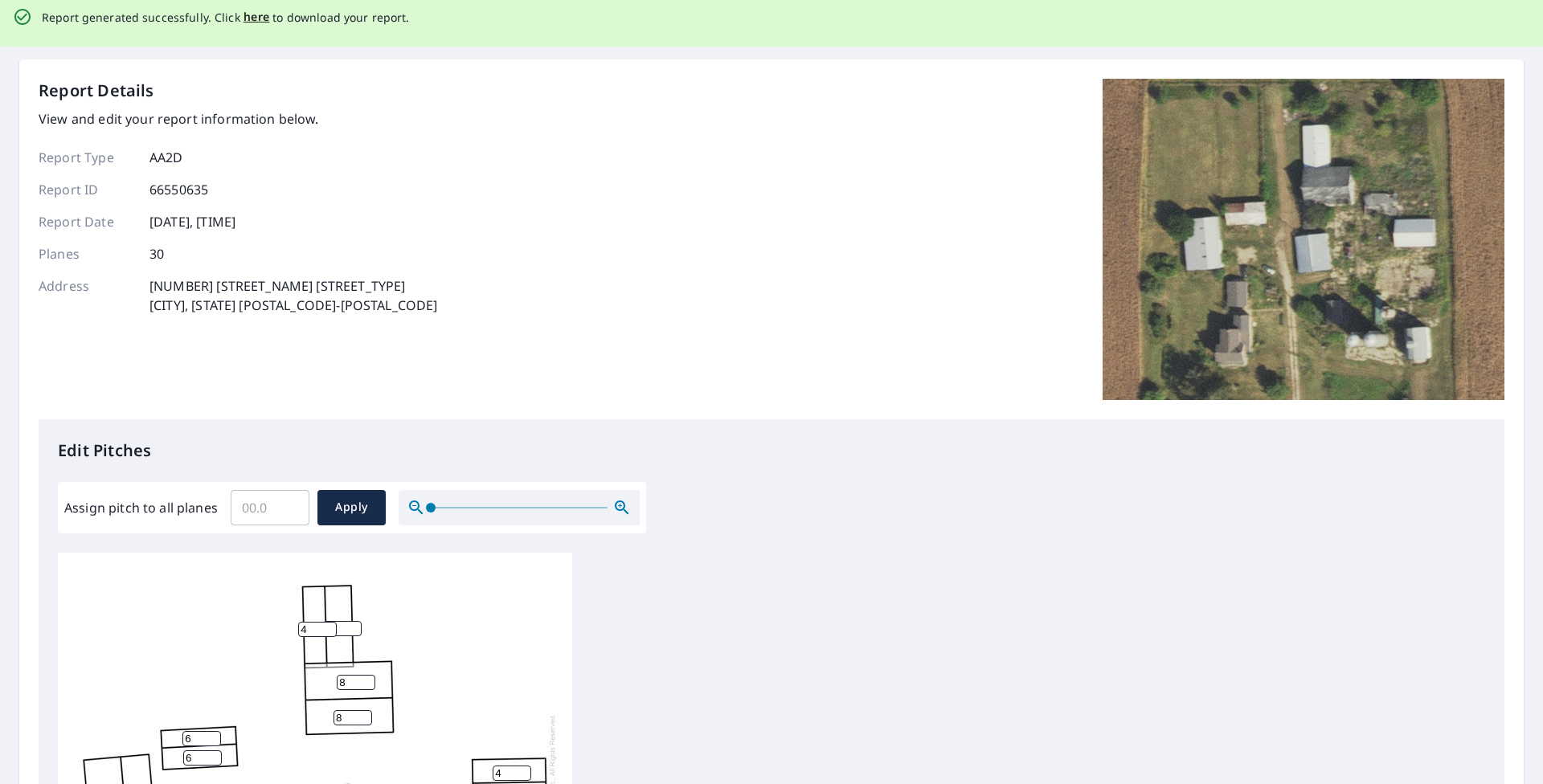 scroll, scrollTop: 0, scrollLeft: 0, axis: both 